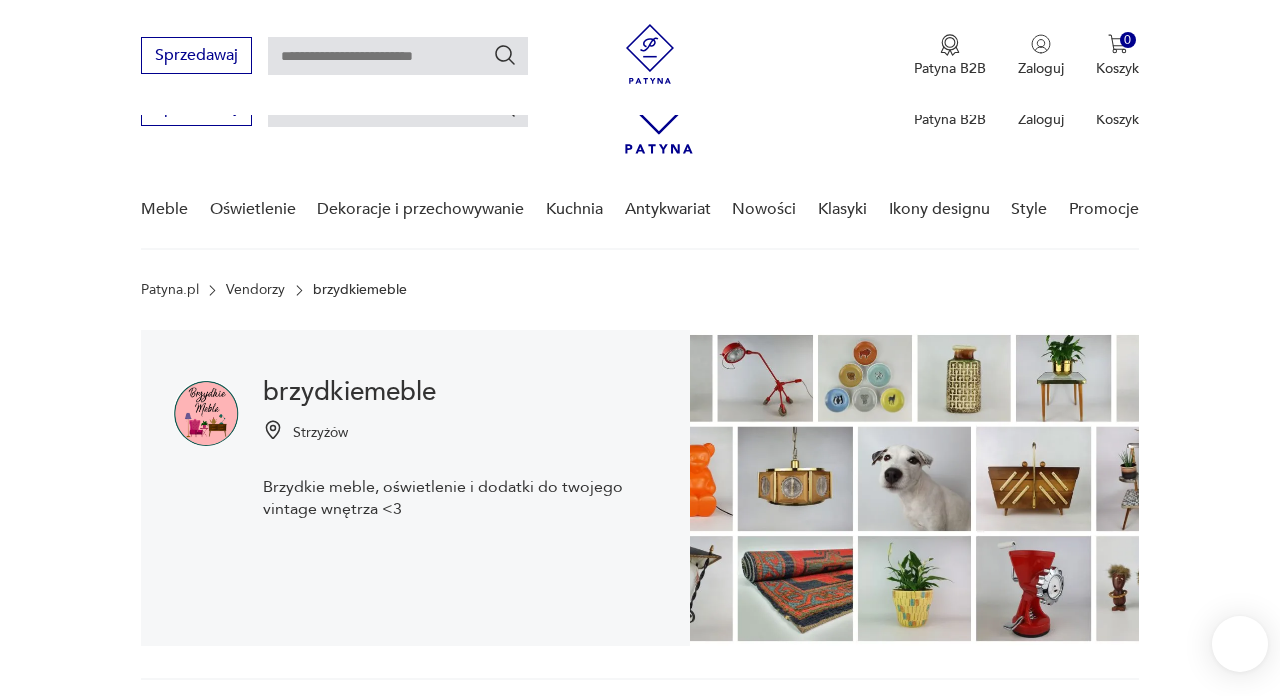 scroll, scrollTop: 641, scrollLeft: 0, axis: vertical 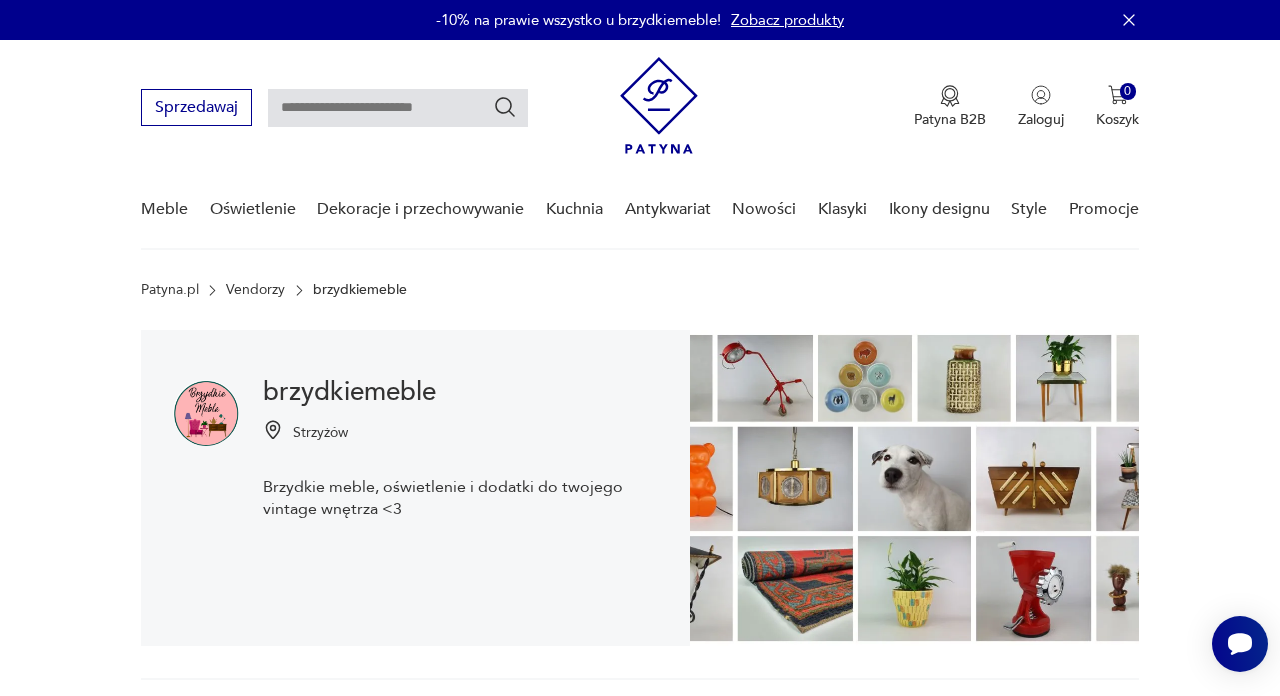 click at bounding box center (398, 108) 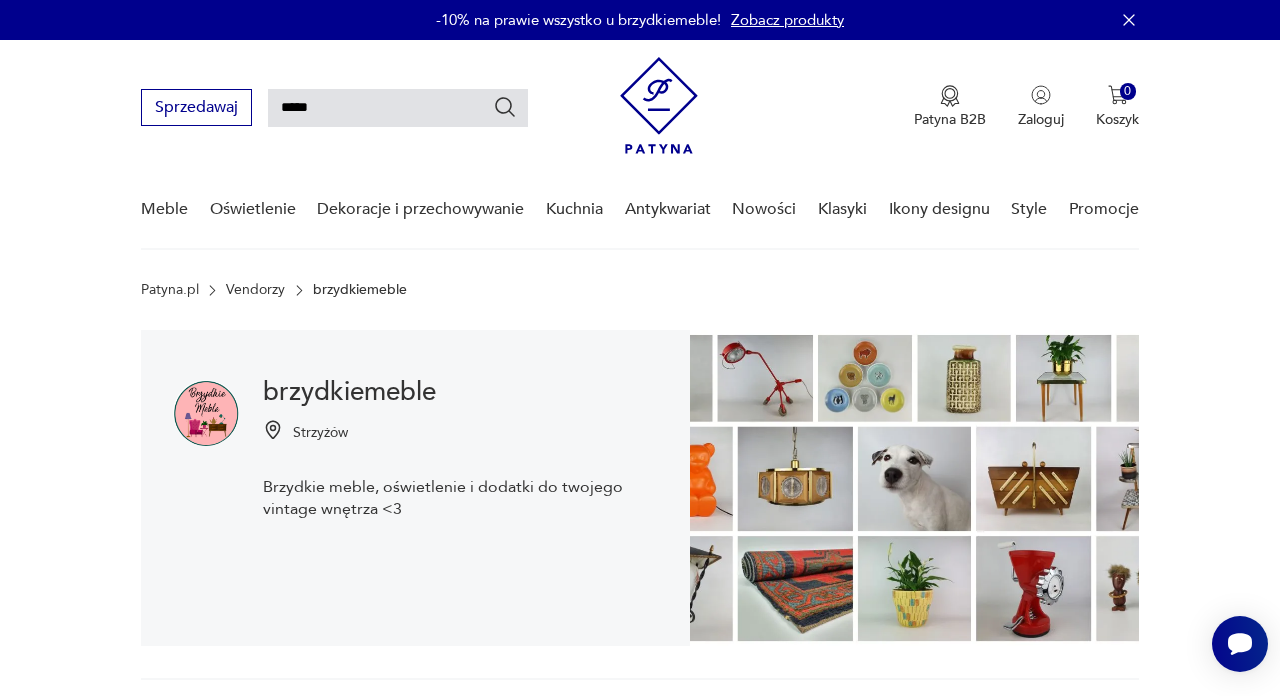type on "*****" 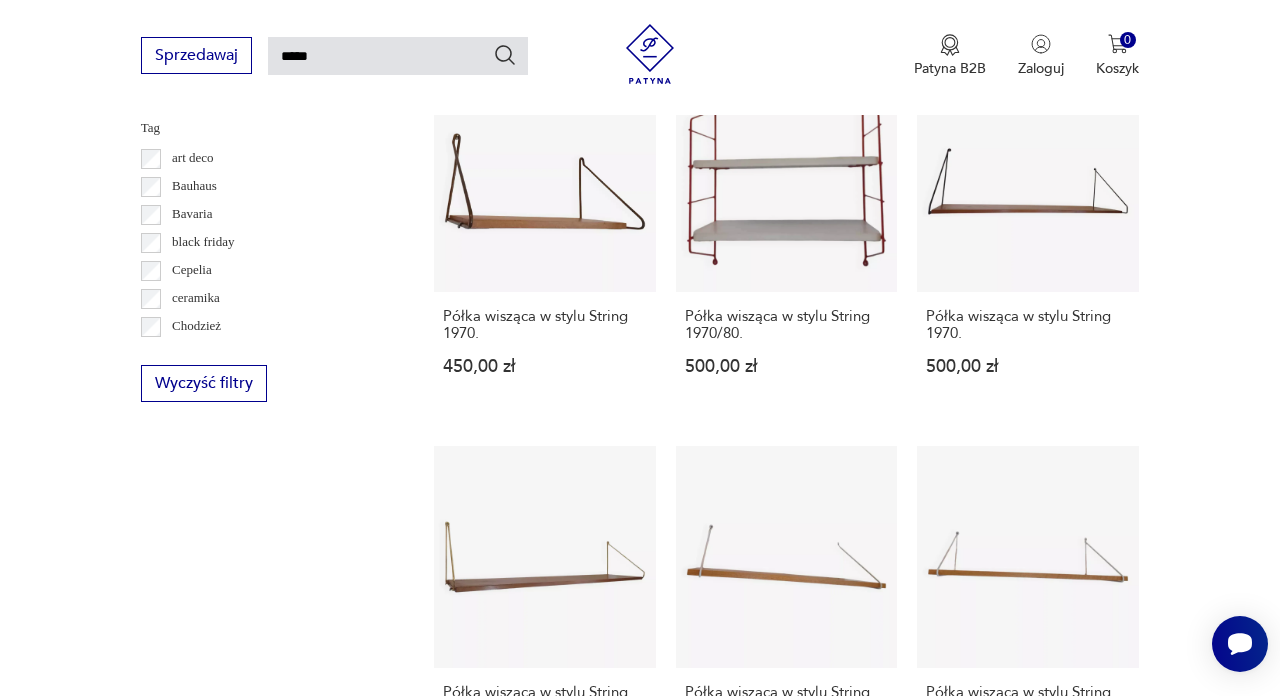 scroll, scrollTop: 1169, scrollLeft: 0, axis: vertical 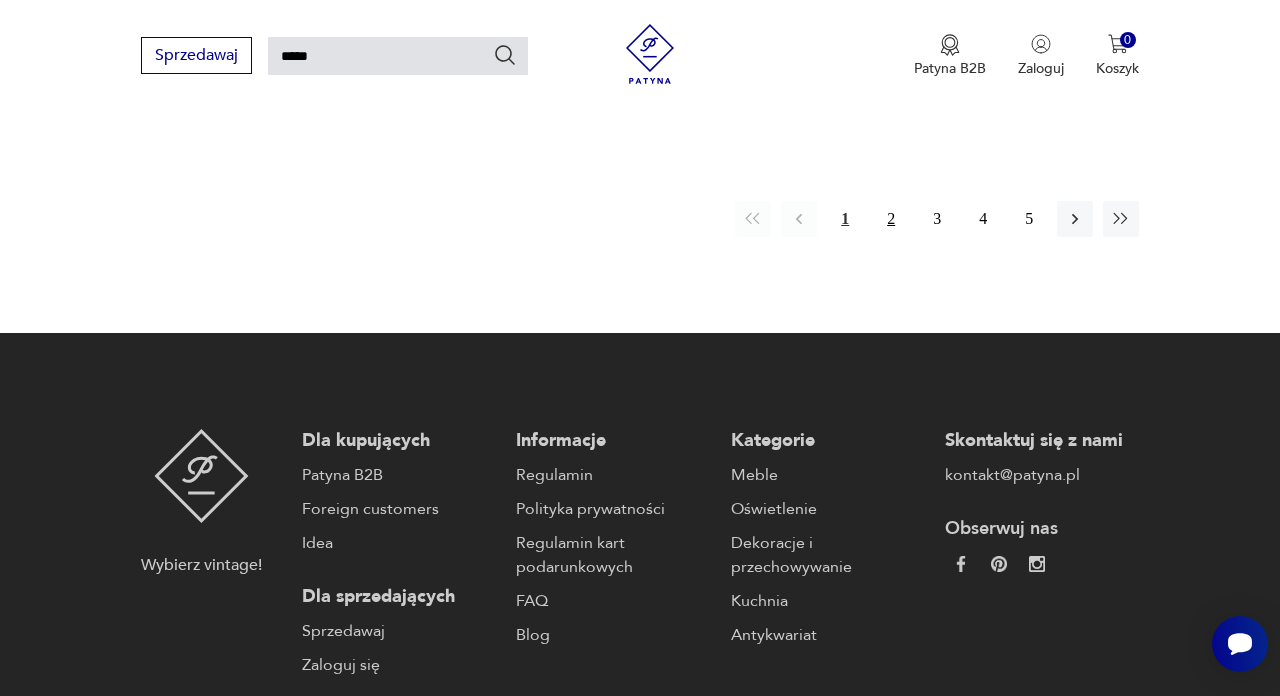 click on "2" at bounding box center (891, 219) 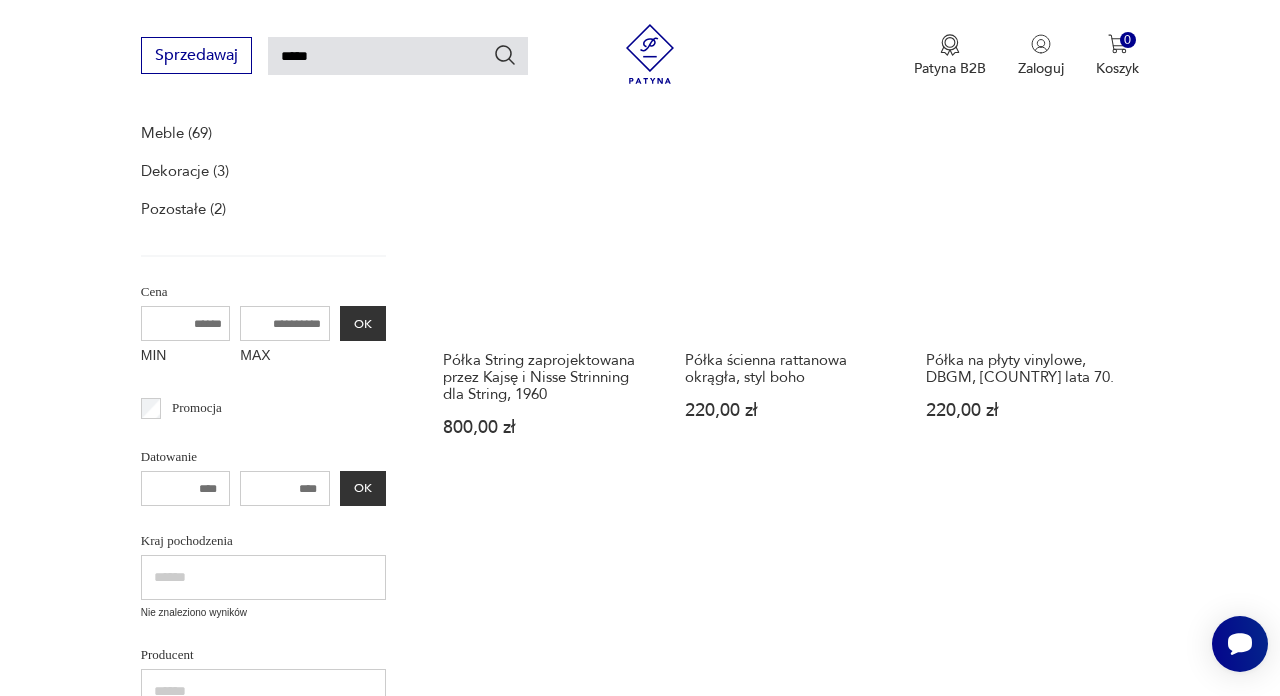 scroll, scrollTop: 328, scrollLeft: 0, axis: vertical 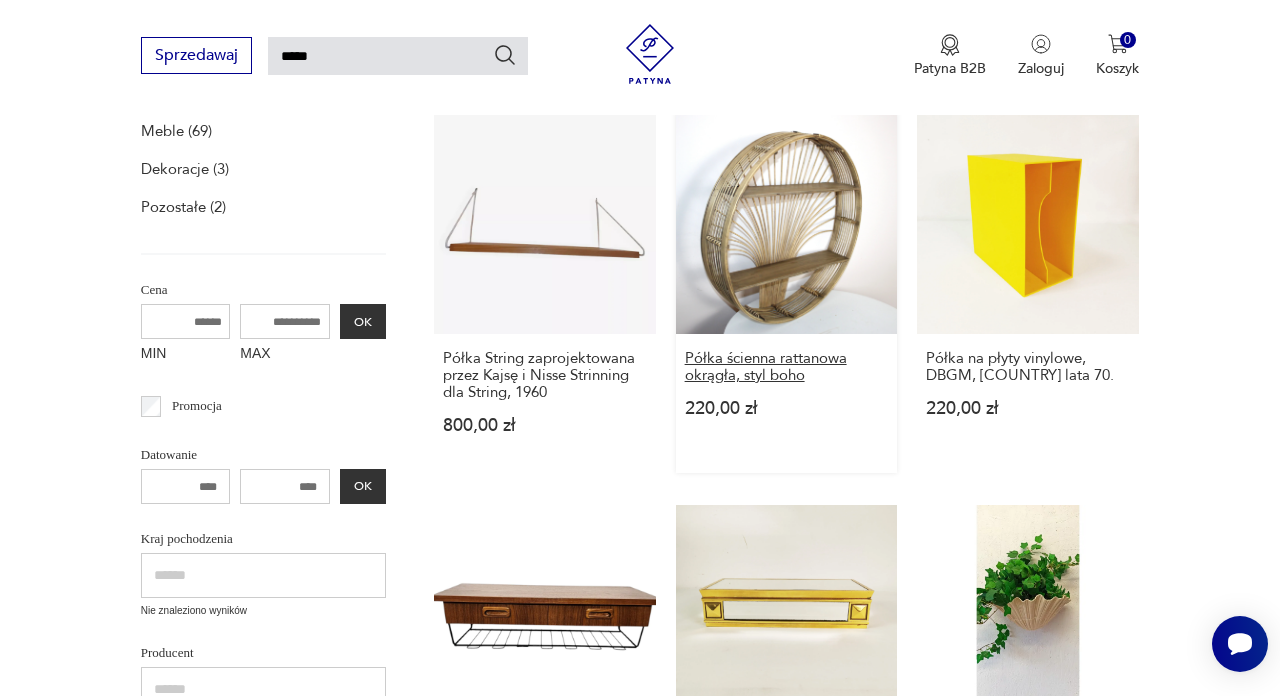 click on "Półka ścienna rattanowa okrągła, styl boho" at bounding box center [787, 367] 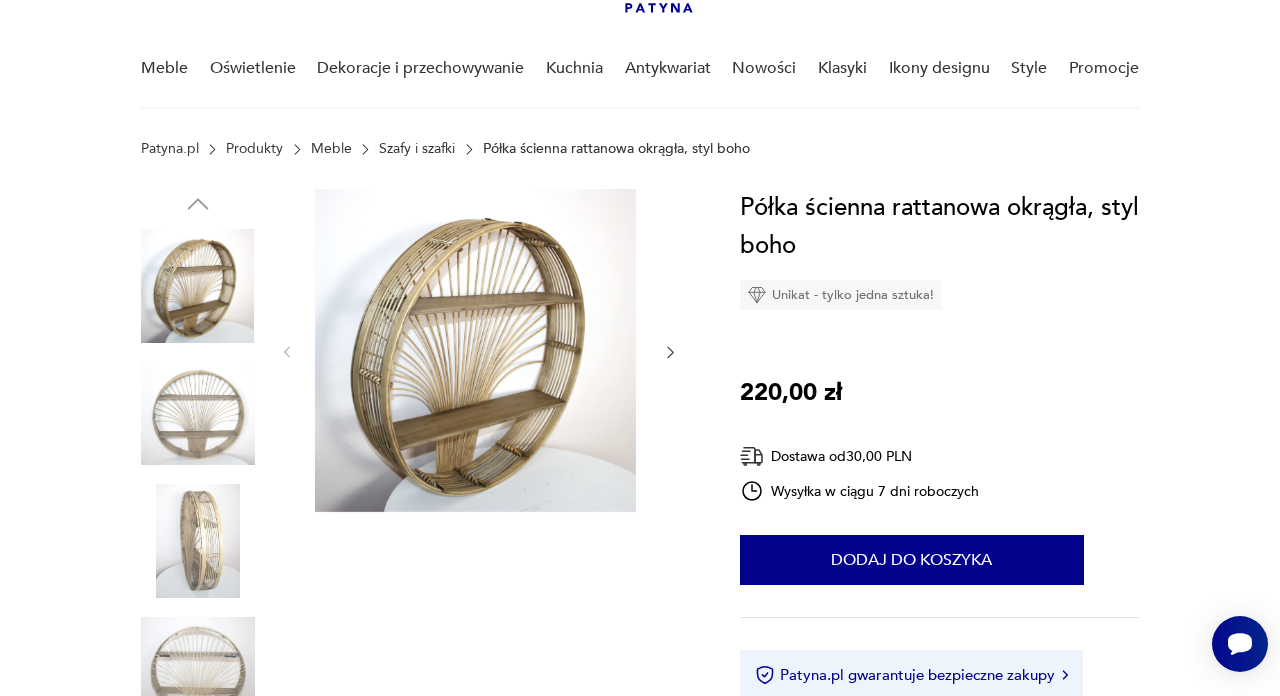 scroll, scrollTop: 169, scrollLeft: 0, axis: vertical 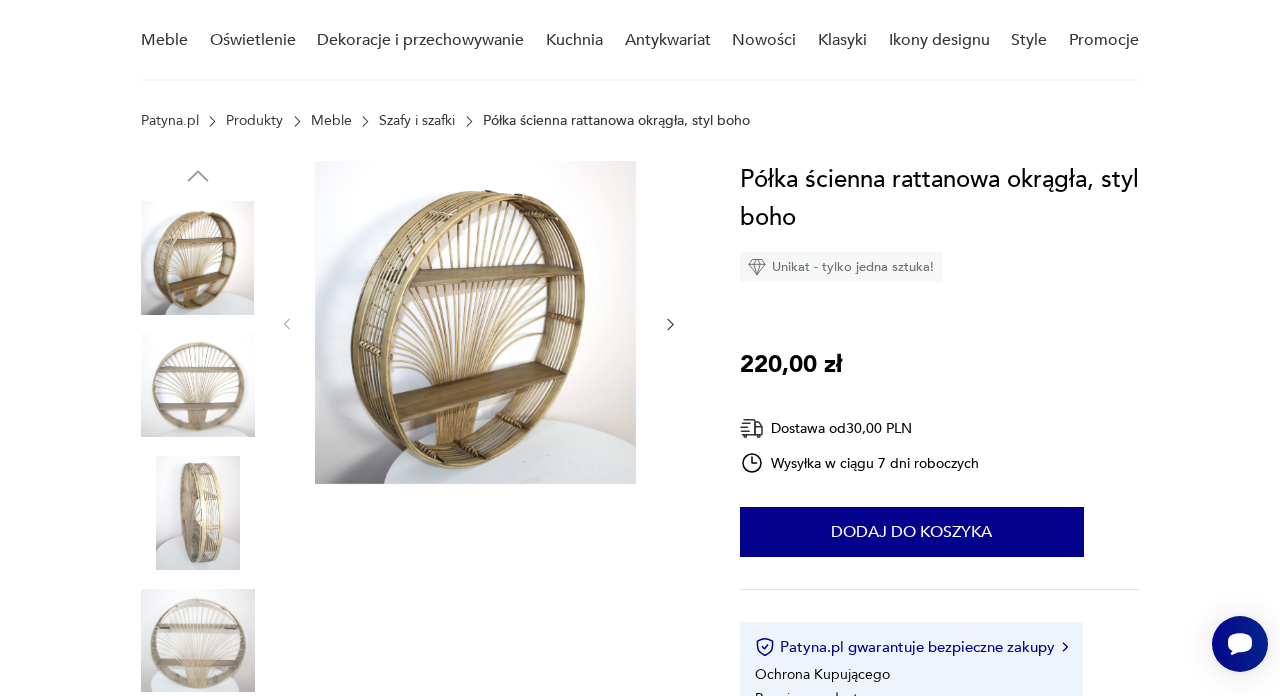 click at bounding box center [475, 322] 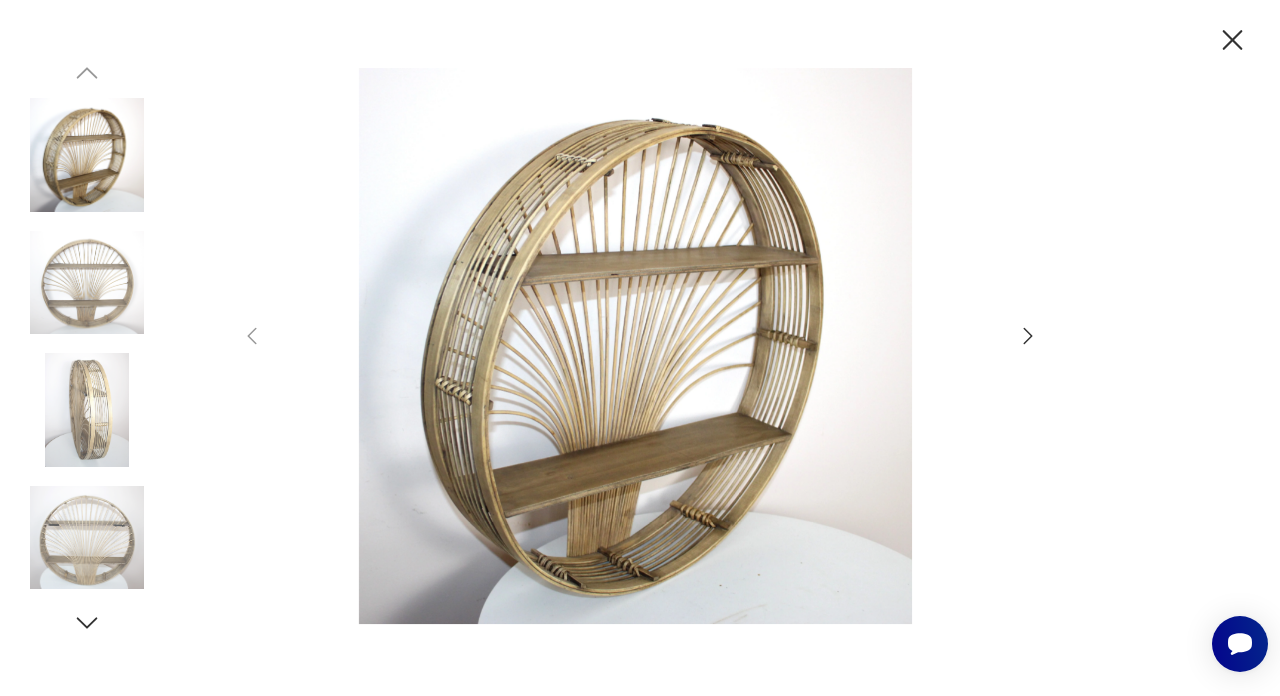click at bounding box center [1028, 336] 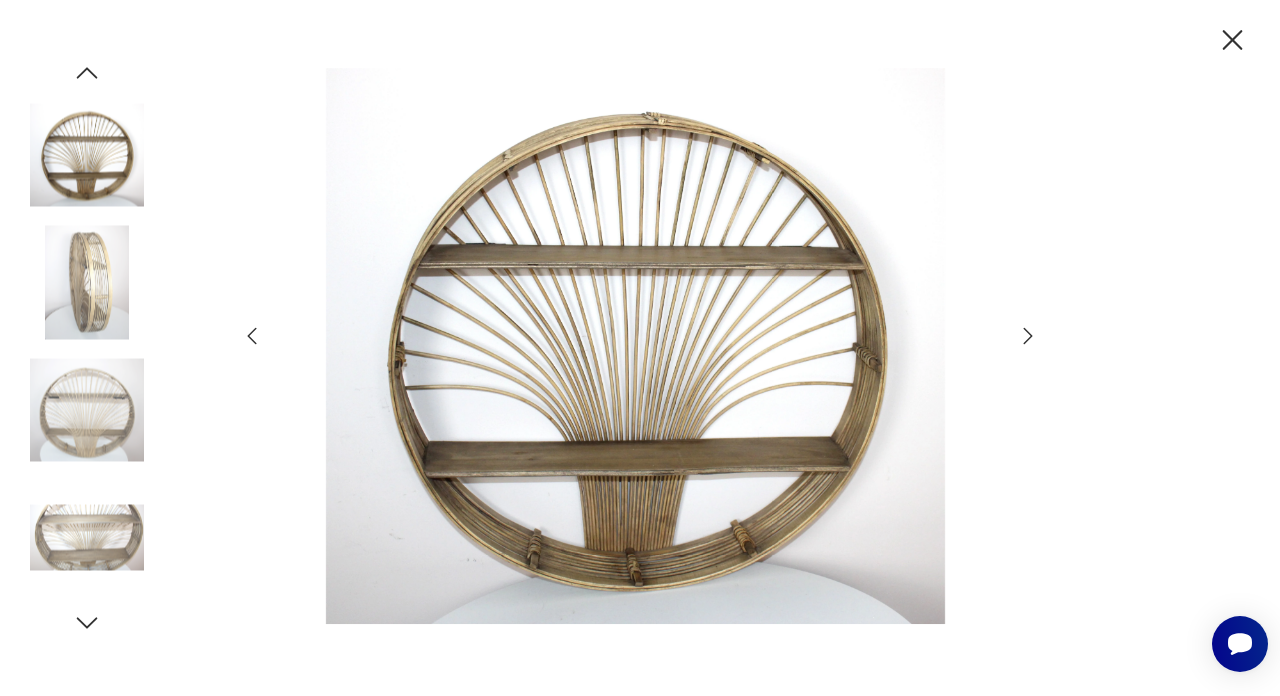 click at bounding box center [1028, 336] 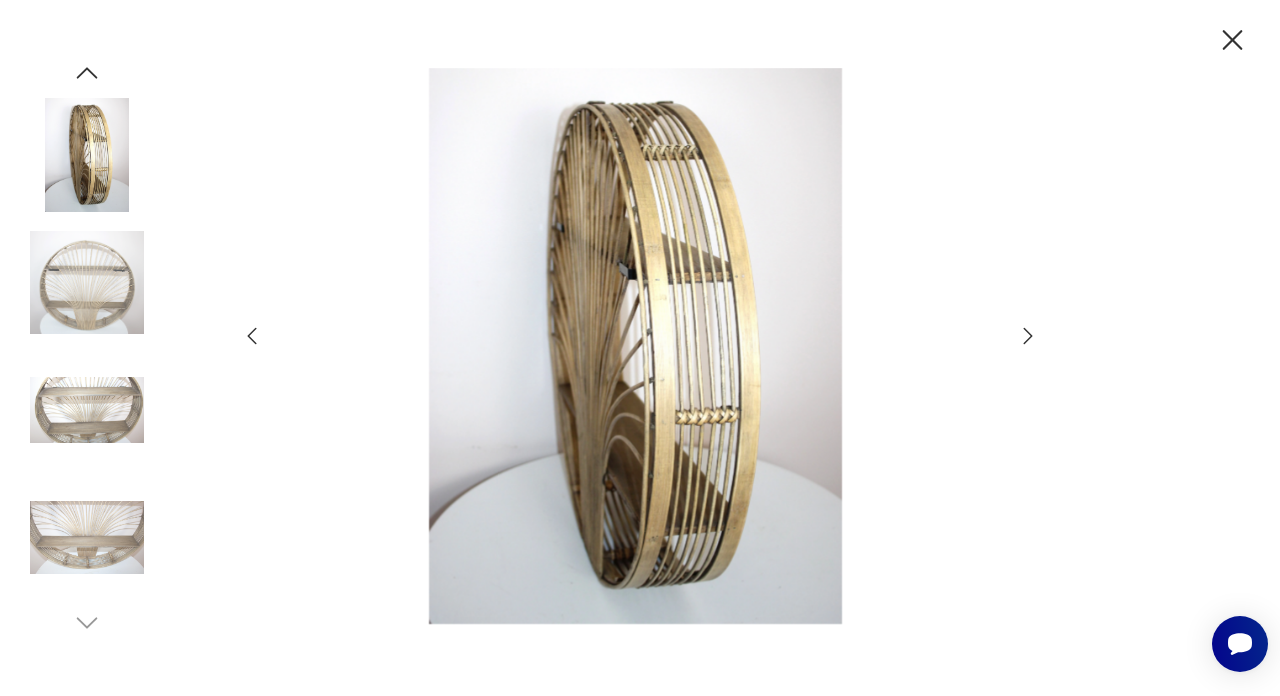 click at bounding box center (1028, 336) 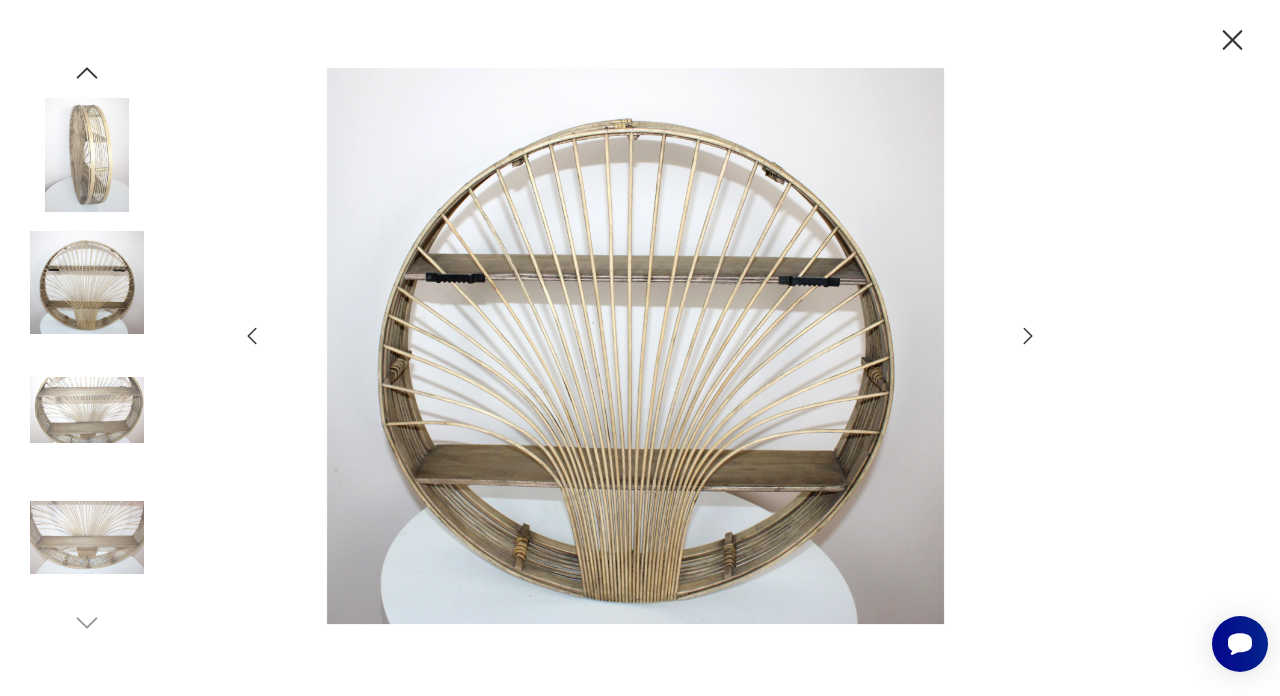 click at bounding box center (1028, 336) 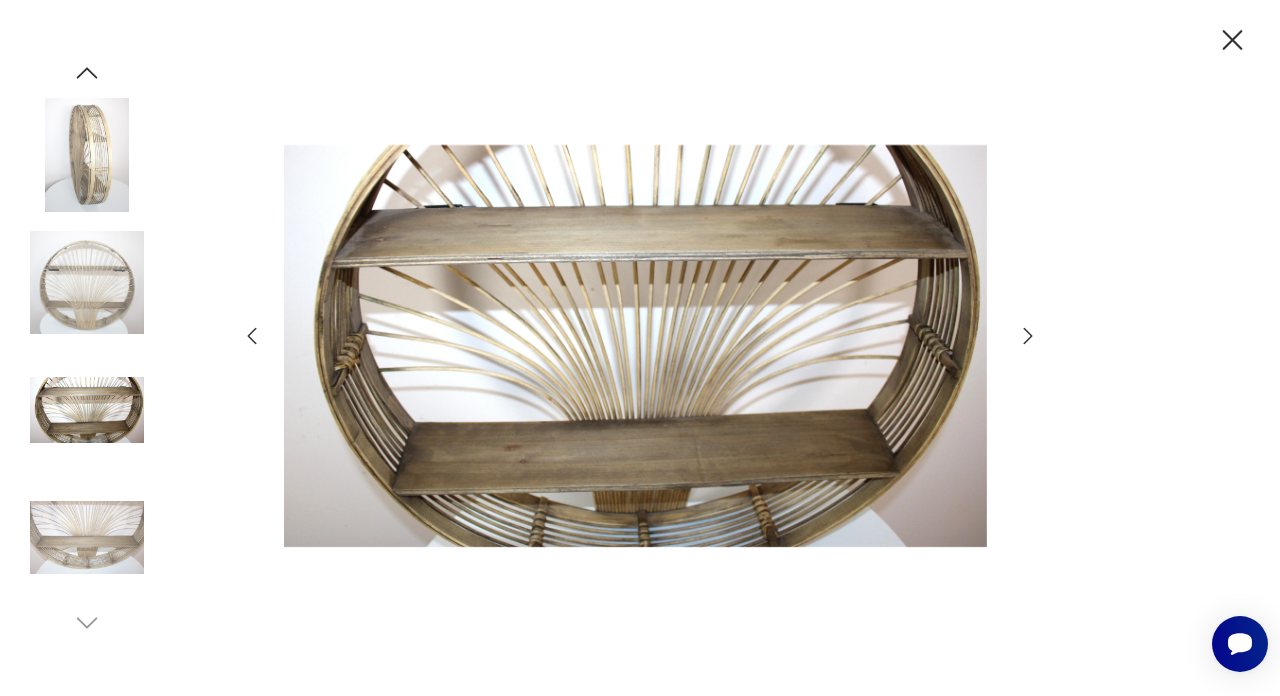 click at bounding box center (1028, 336) 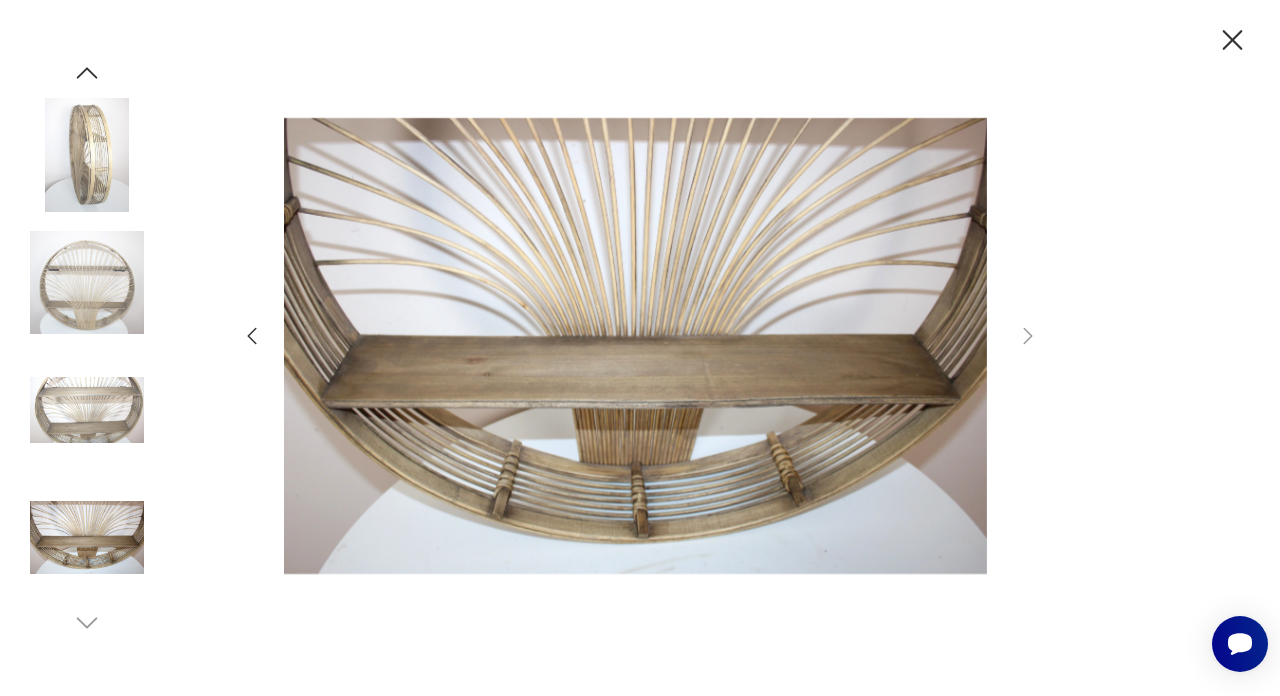 click at bounding box center [1232, 40] 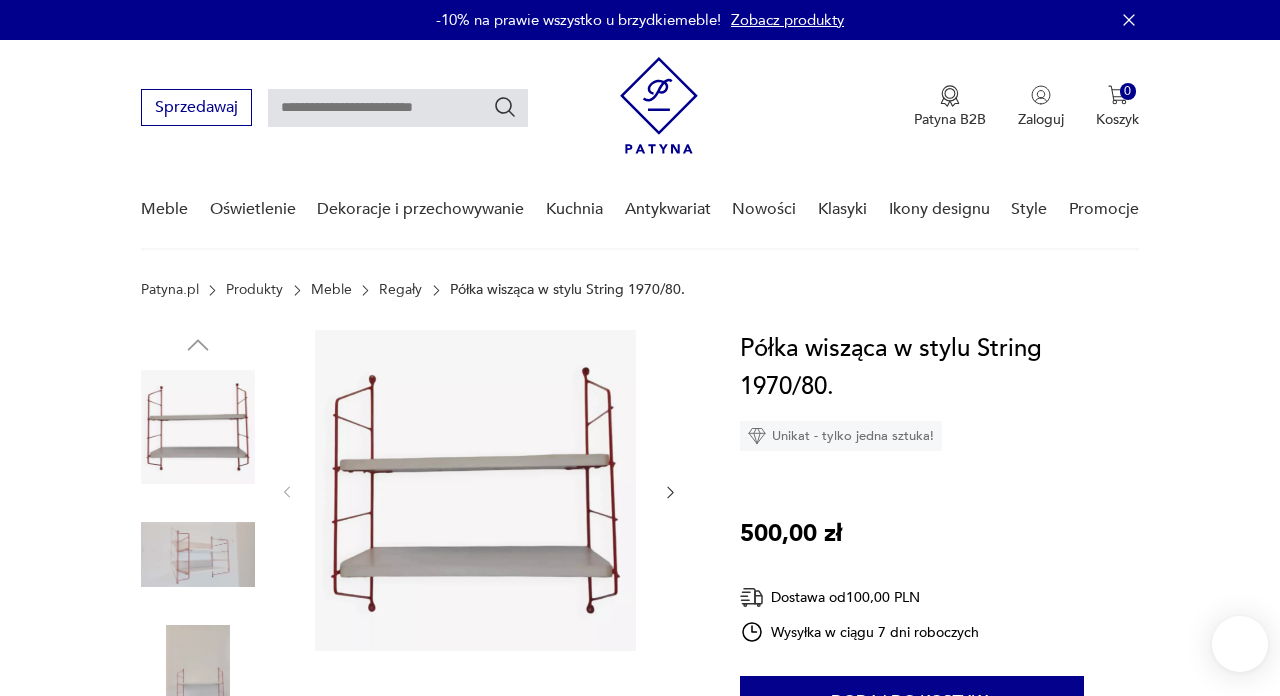 scroll, scrollTop: 0, scrollLeft: 0, axis: both 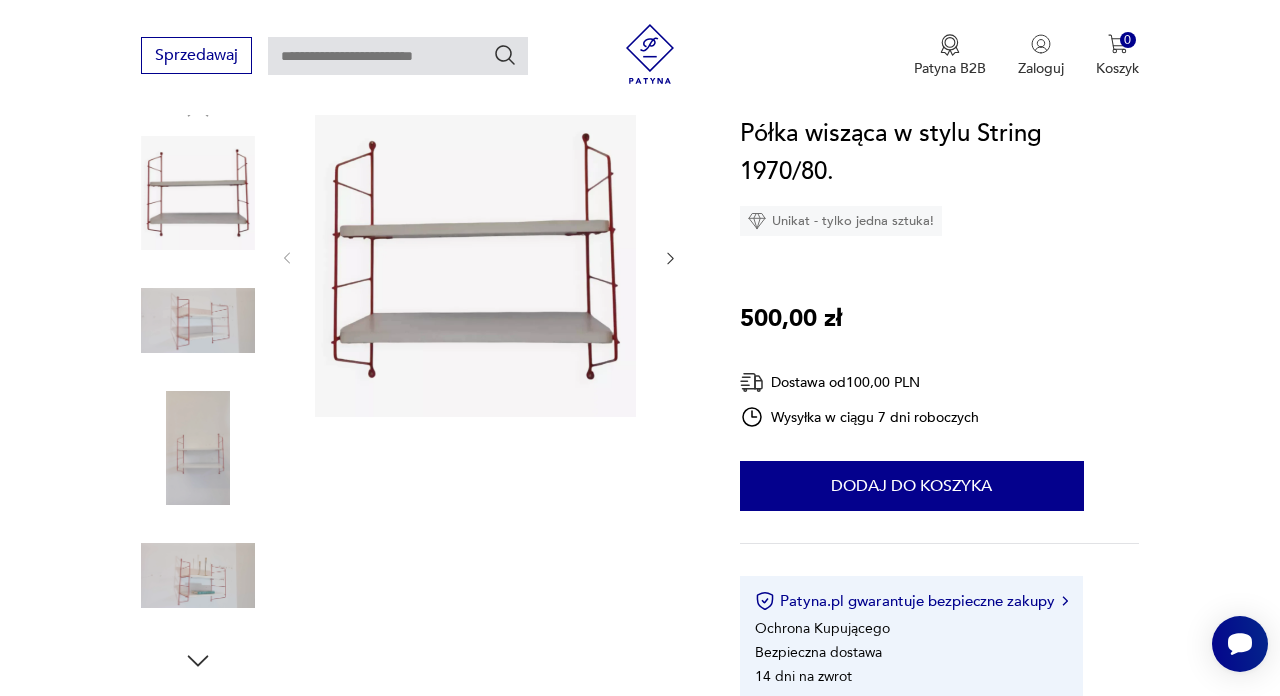 click at bounding box center [475, 256] 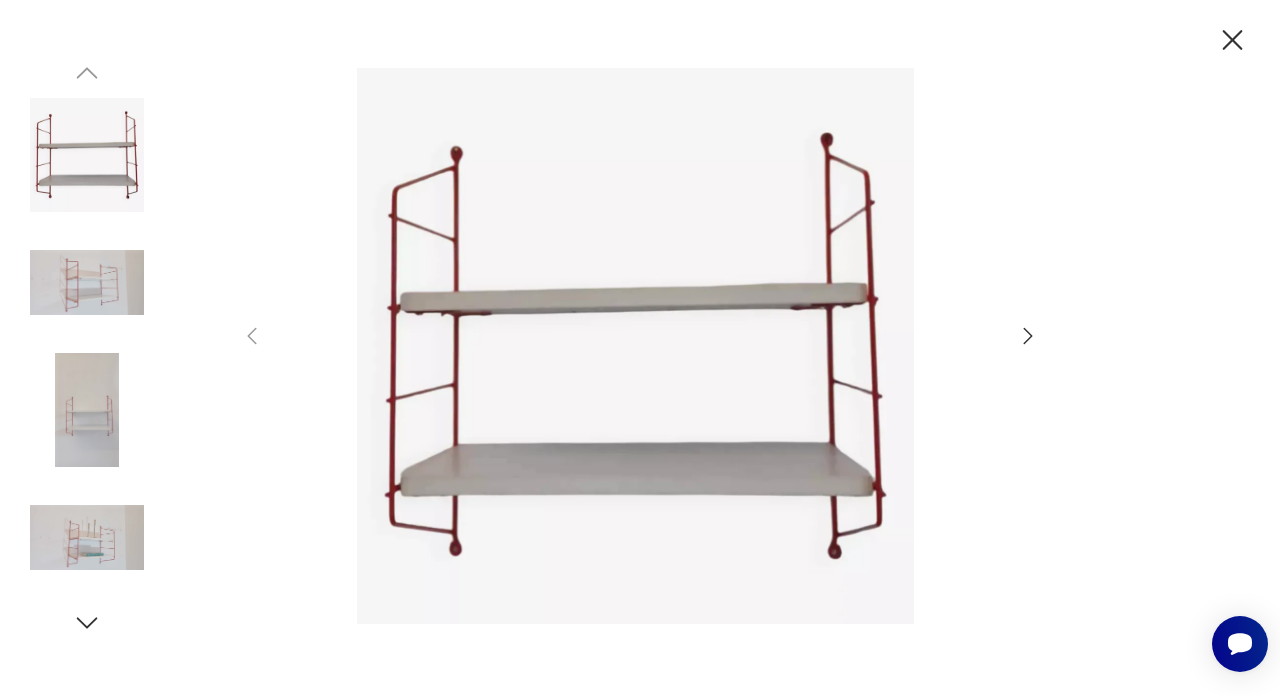 click at bounding box center (1028, 336) 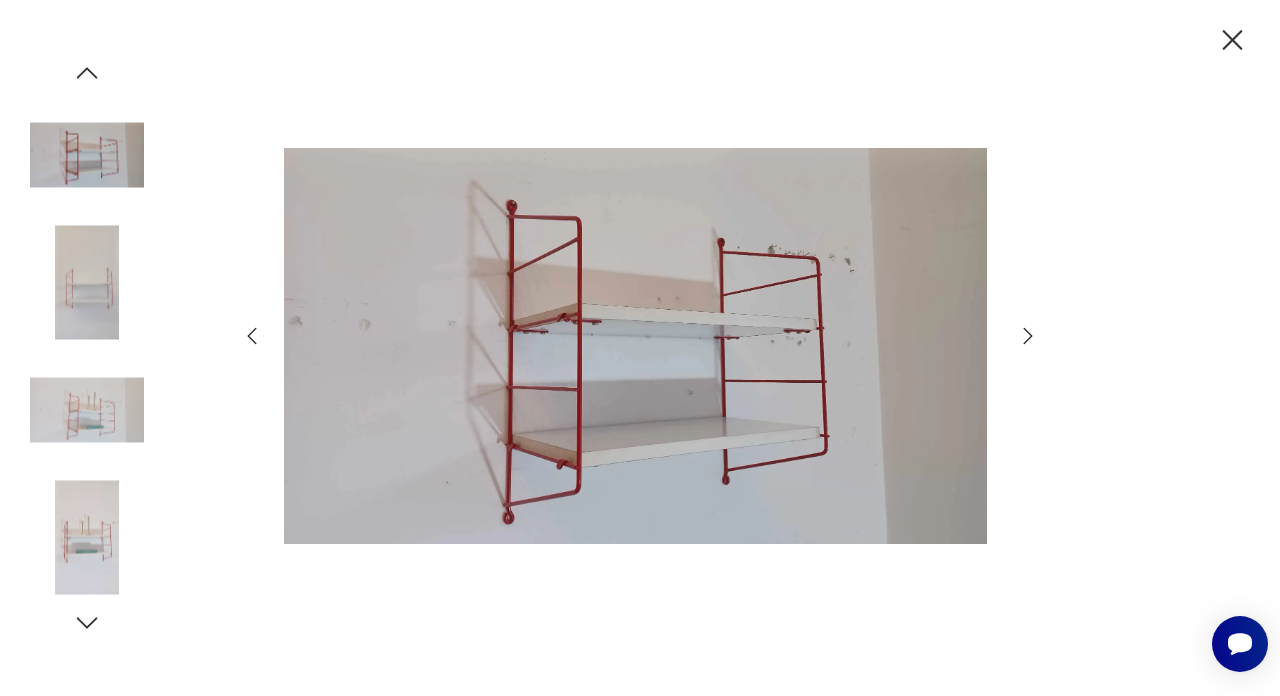 click at bounding box center [1028, 336] 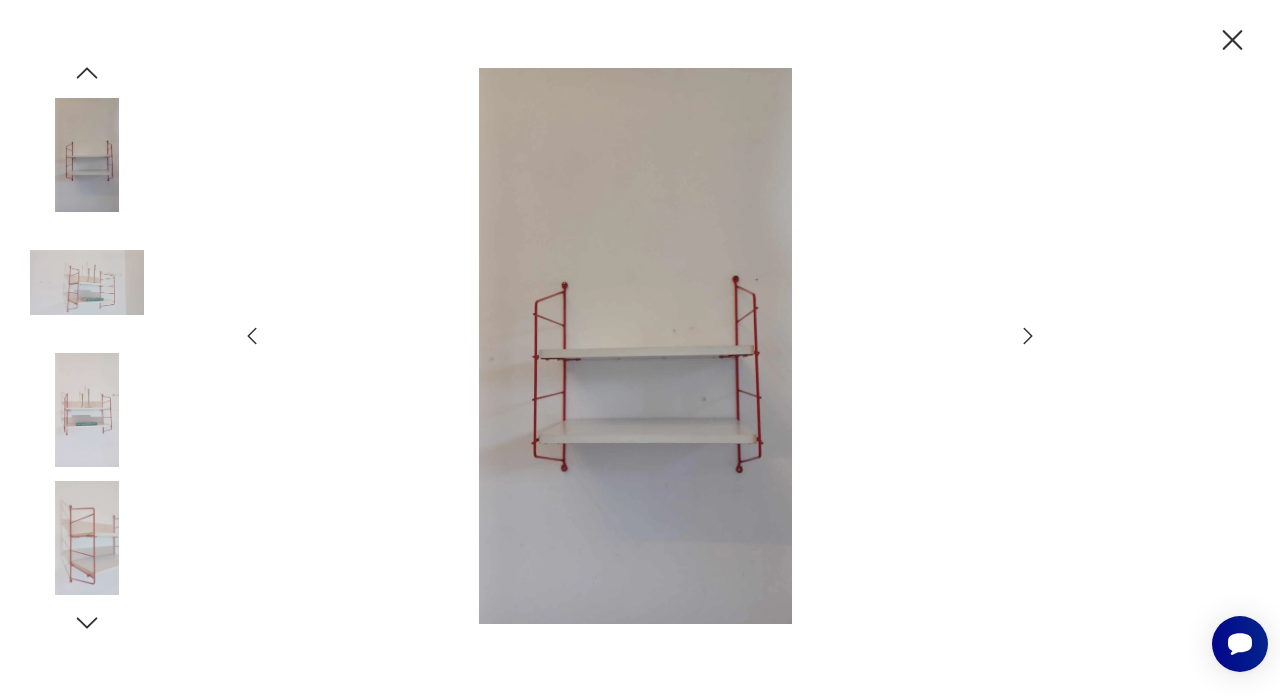 click at bounding box center (1028, 336) 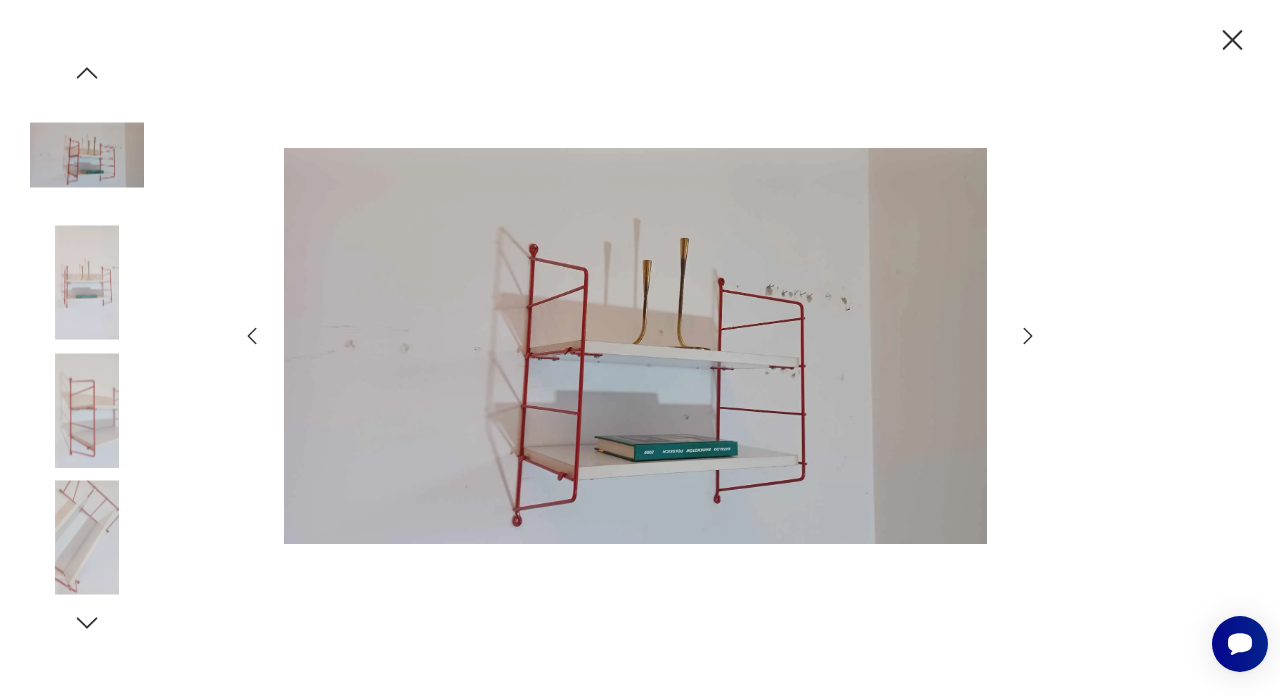 click at bounding box center [1028, 336] 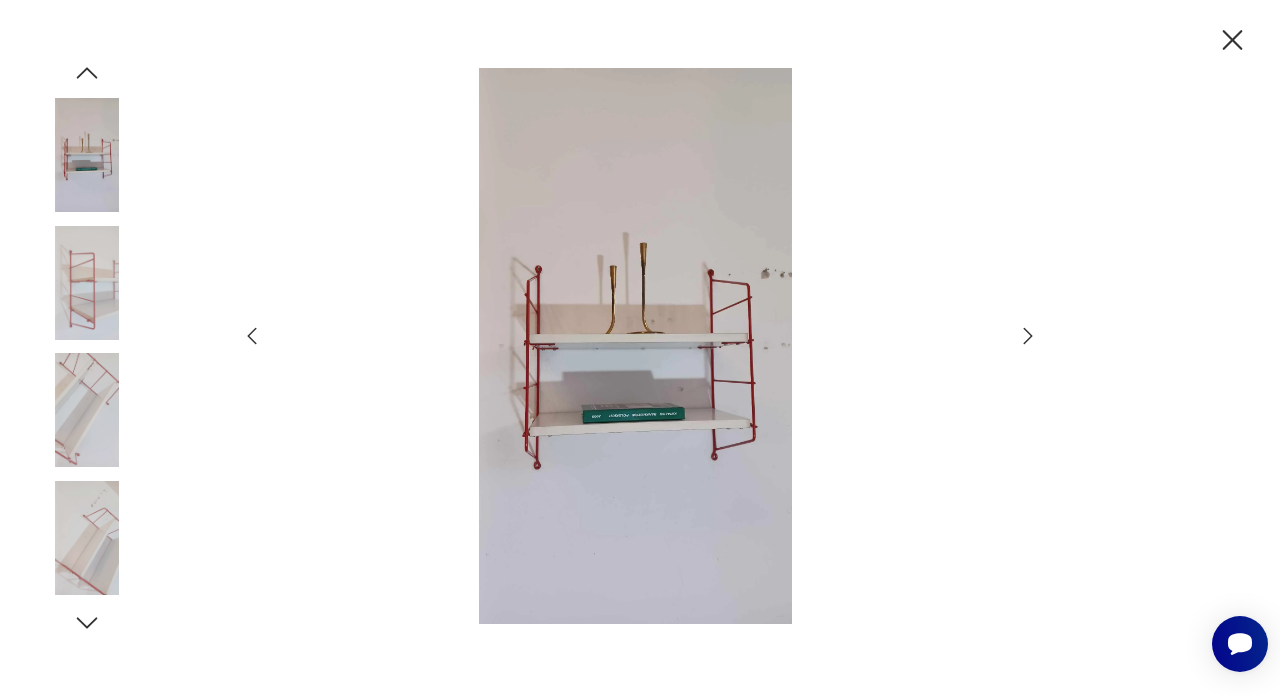 click at bounding box center [1028, 336] 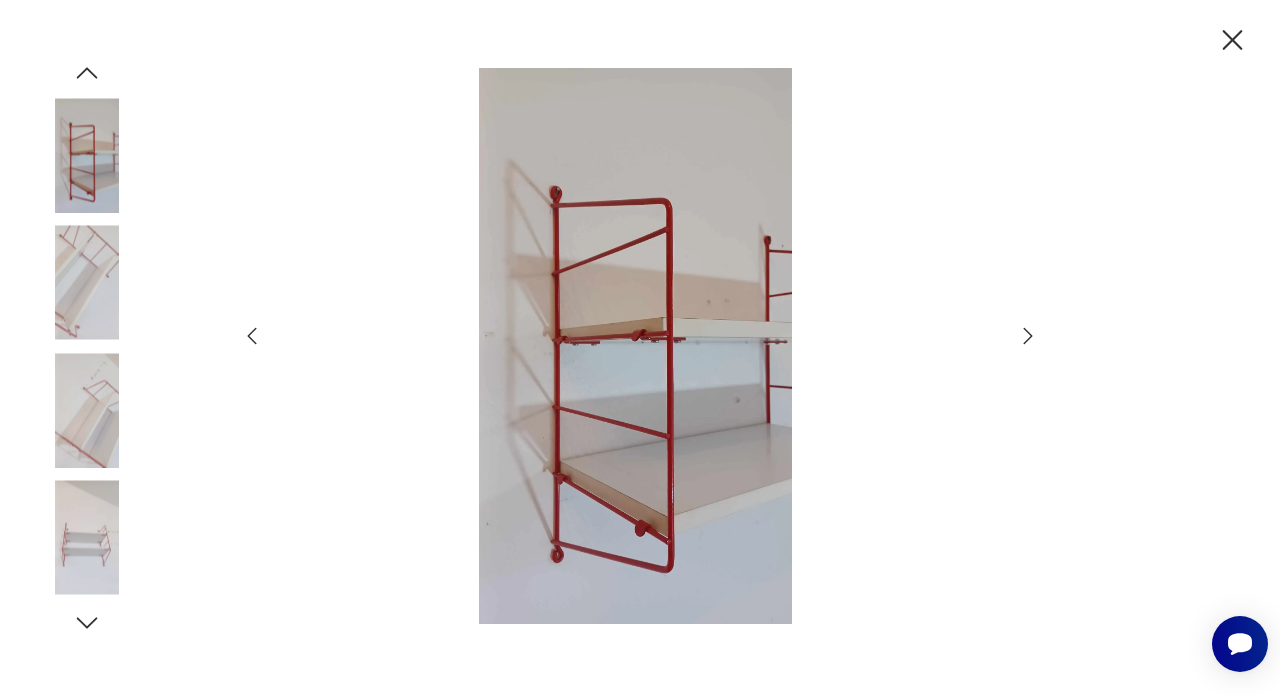 click at bounding box center [1028, 336] 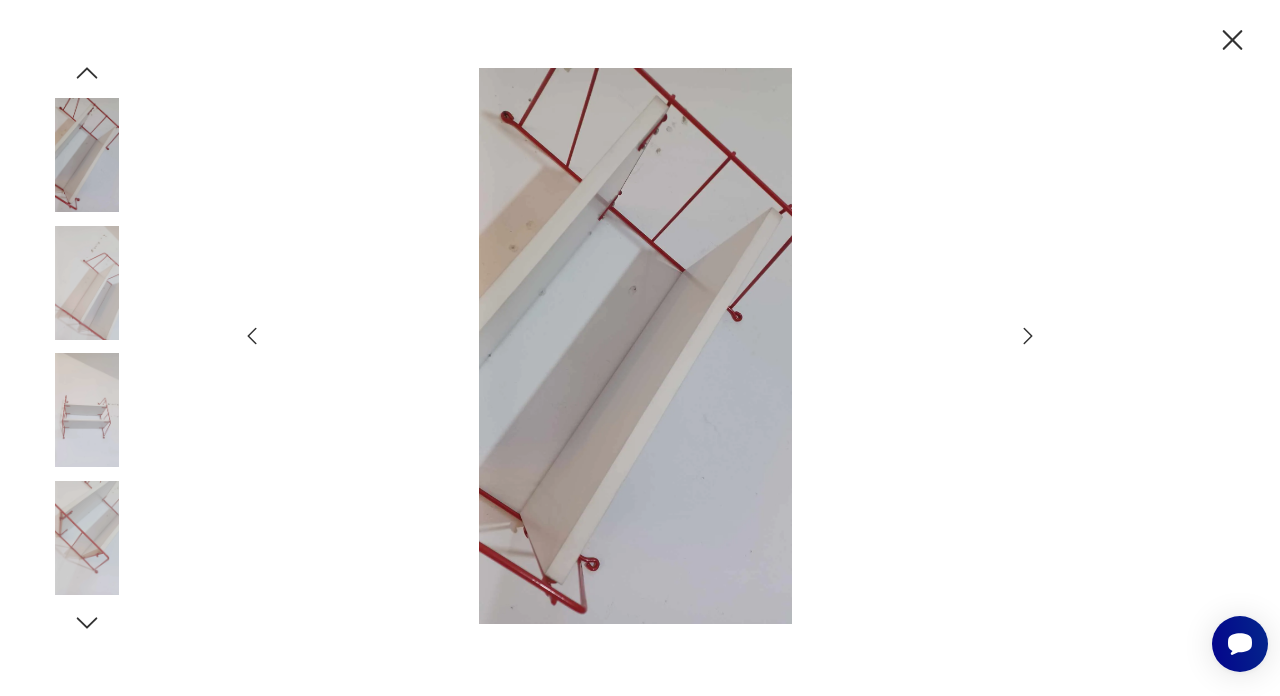 click at bounding box center (1028, 336) 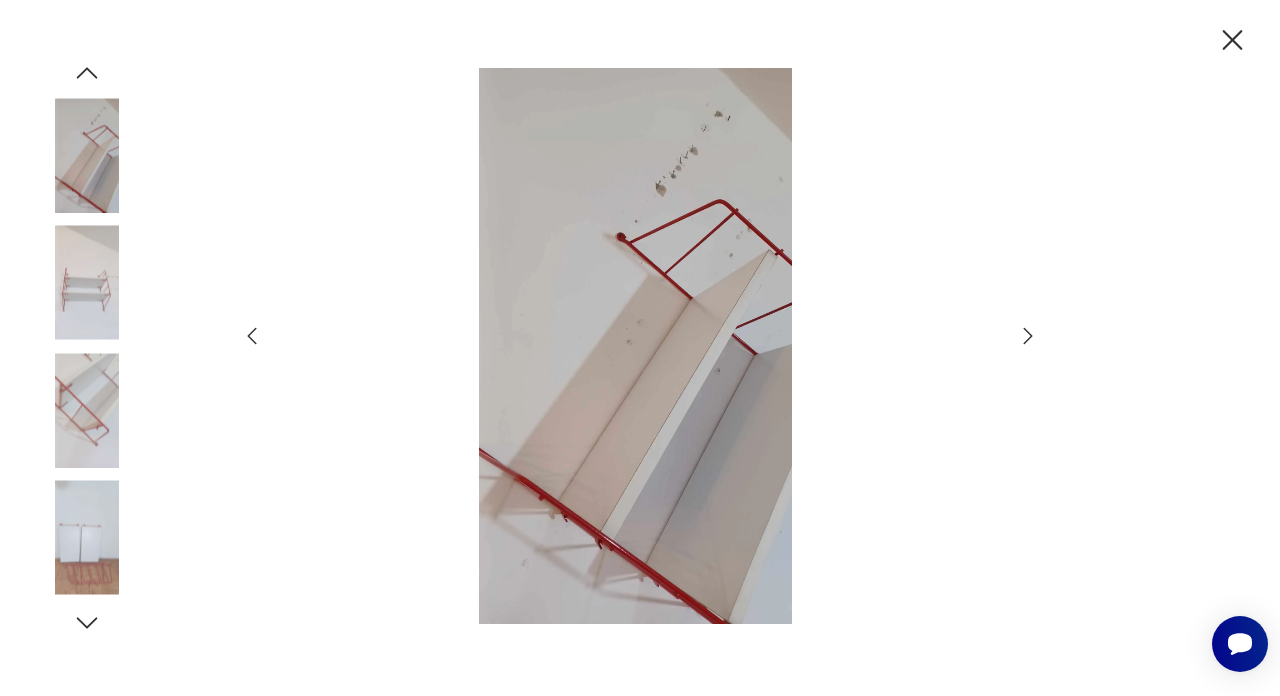 click at bounding box center (1028, 336) 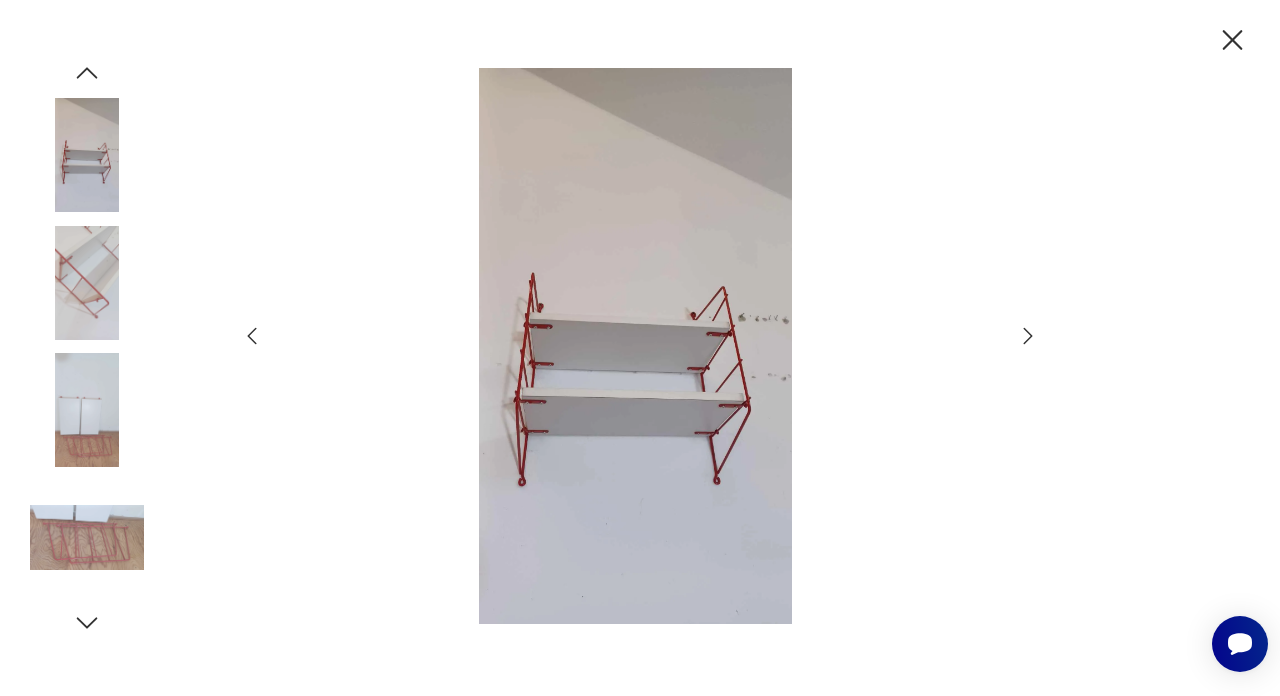 click at bounding box center (1028, 336) 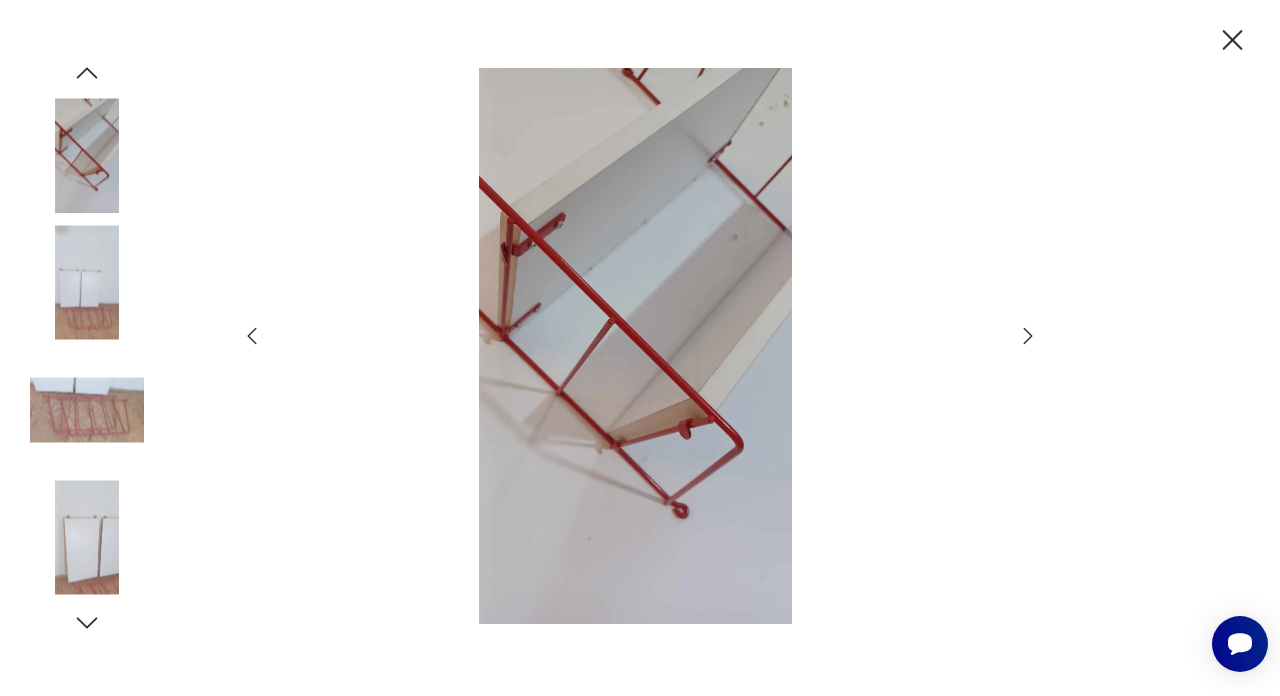 click at bounding box center [1028, 336] 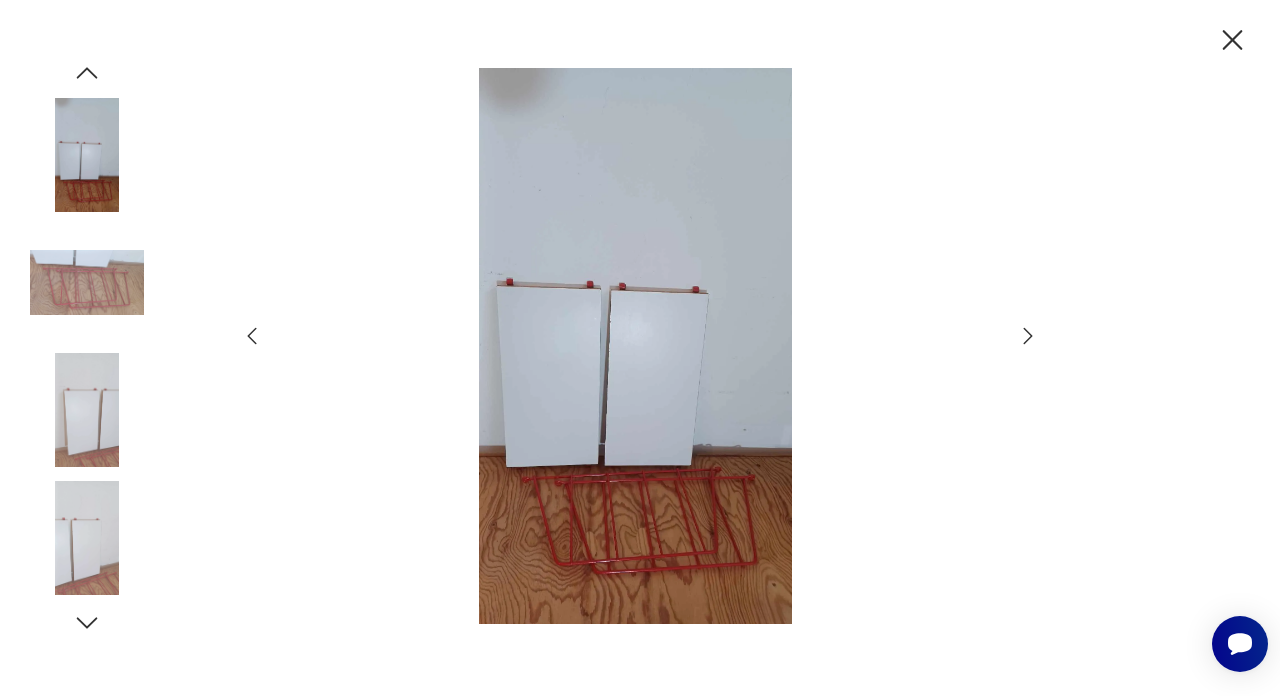 click at bounding box center [1028, 336] 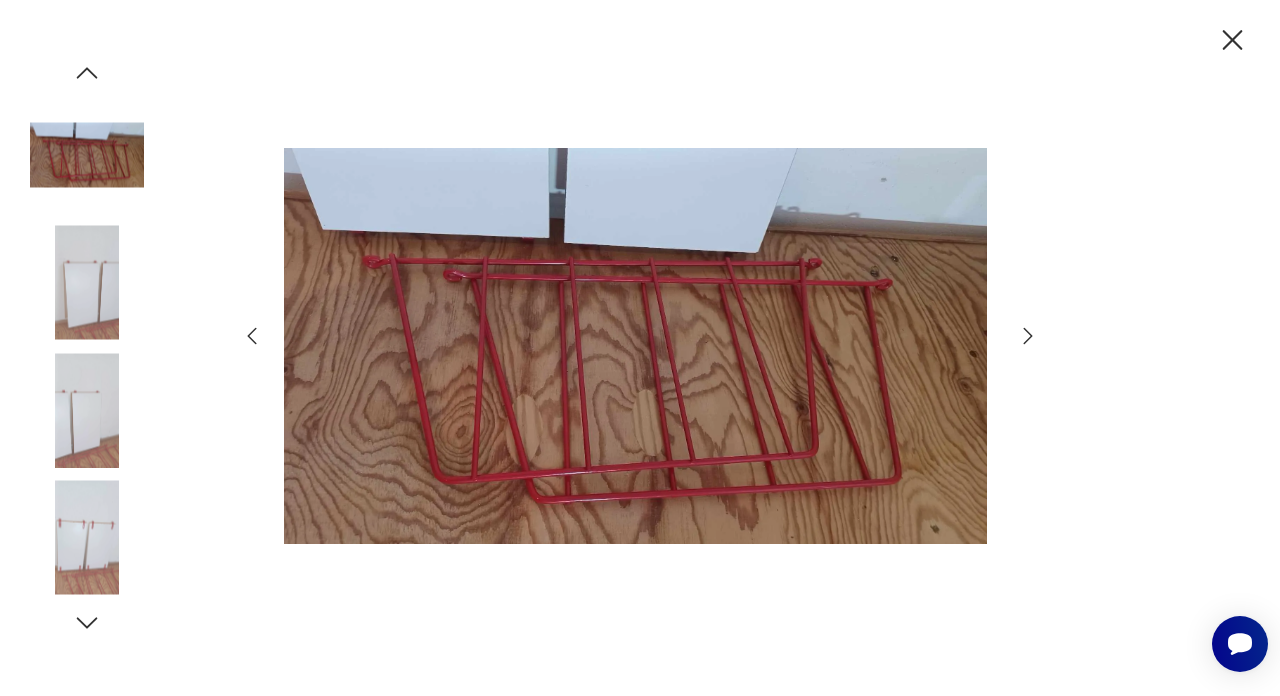 click at bounding box center [1028, 336] 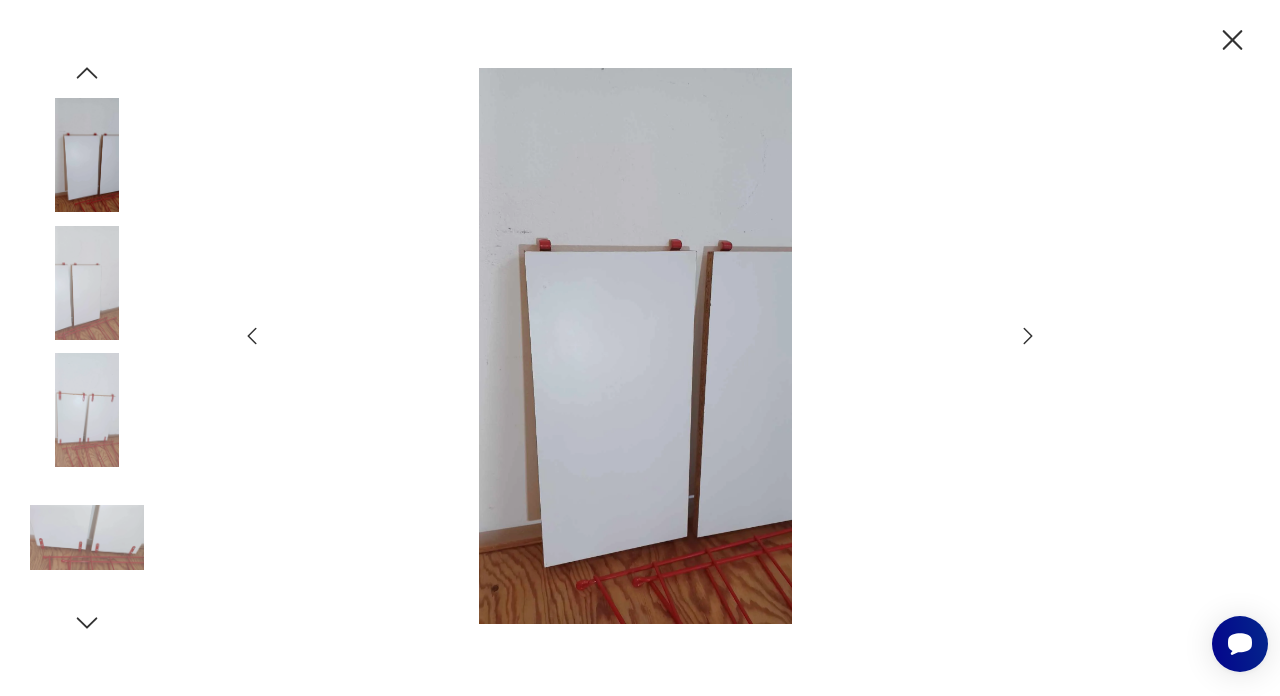 click at bounding box center (1028, 336) 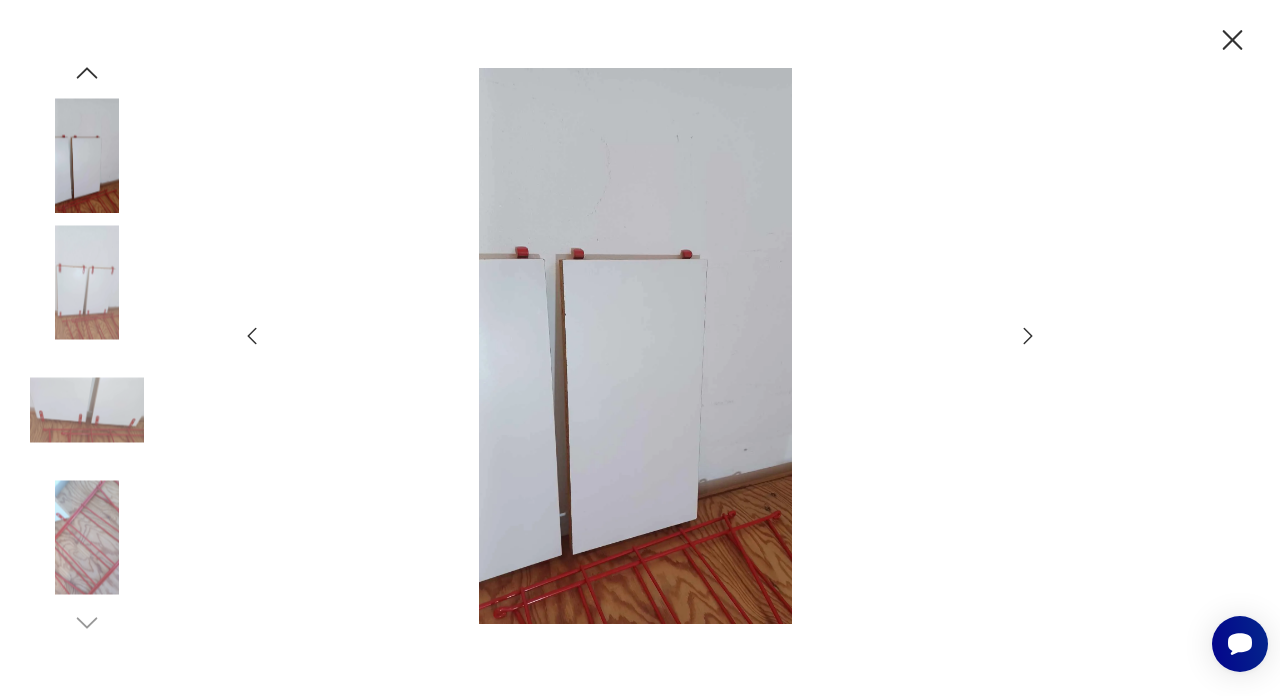 click at bounding box center [1028, 336] 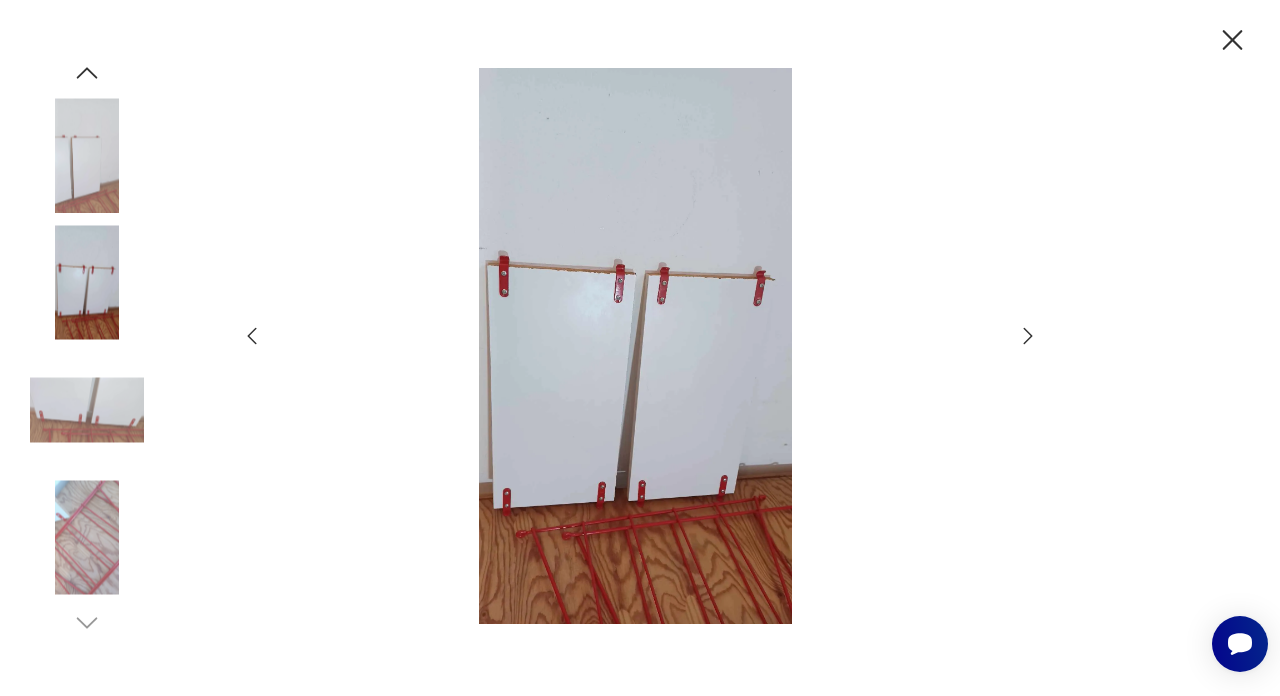 click at bounding box center (1028, 336) 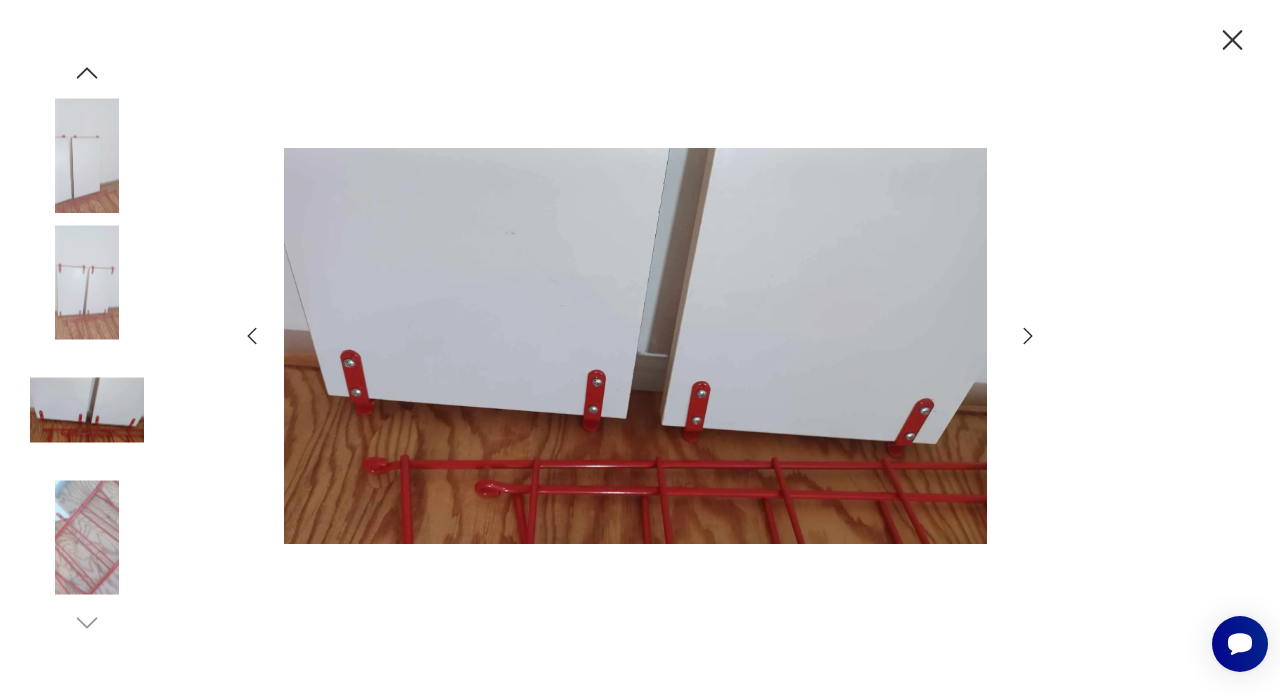 click at bounding box center (1028, 336) 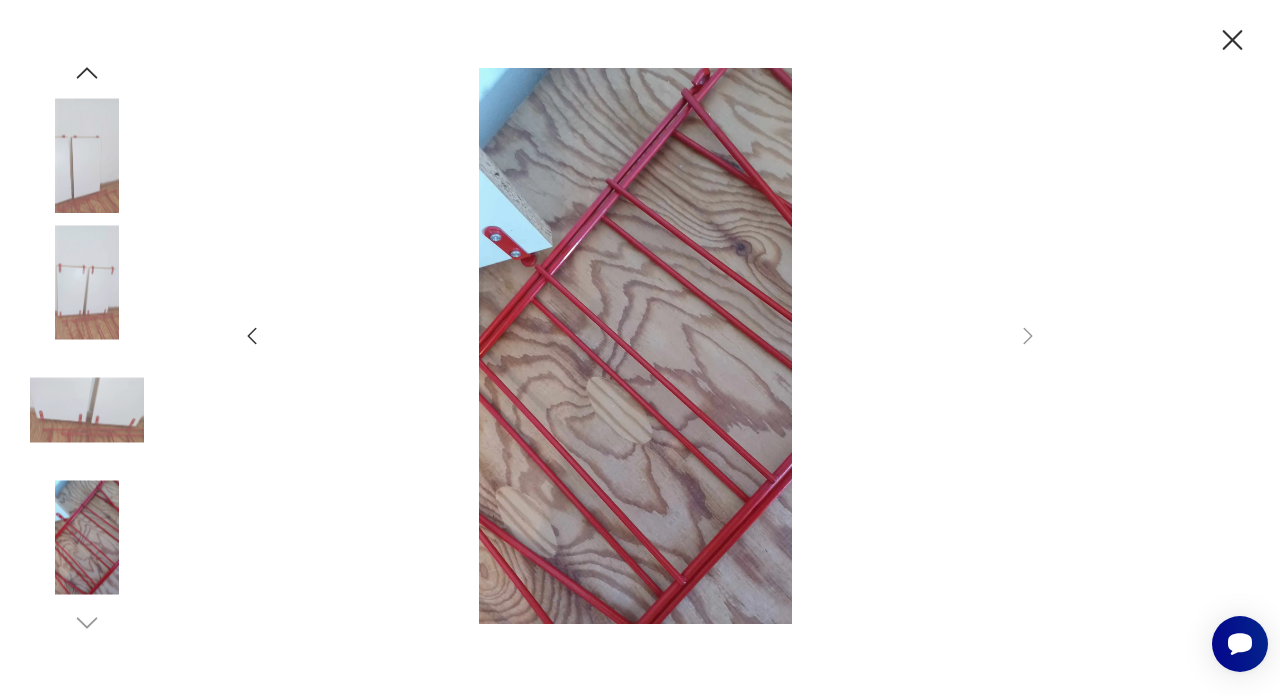 click at bounding box center (1232, 40) 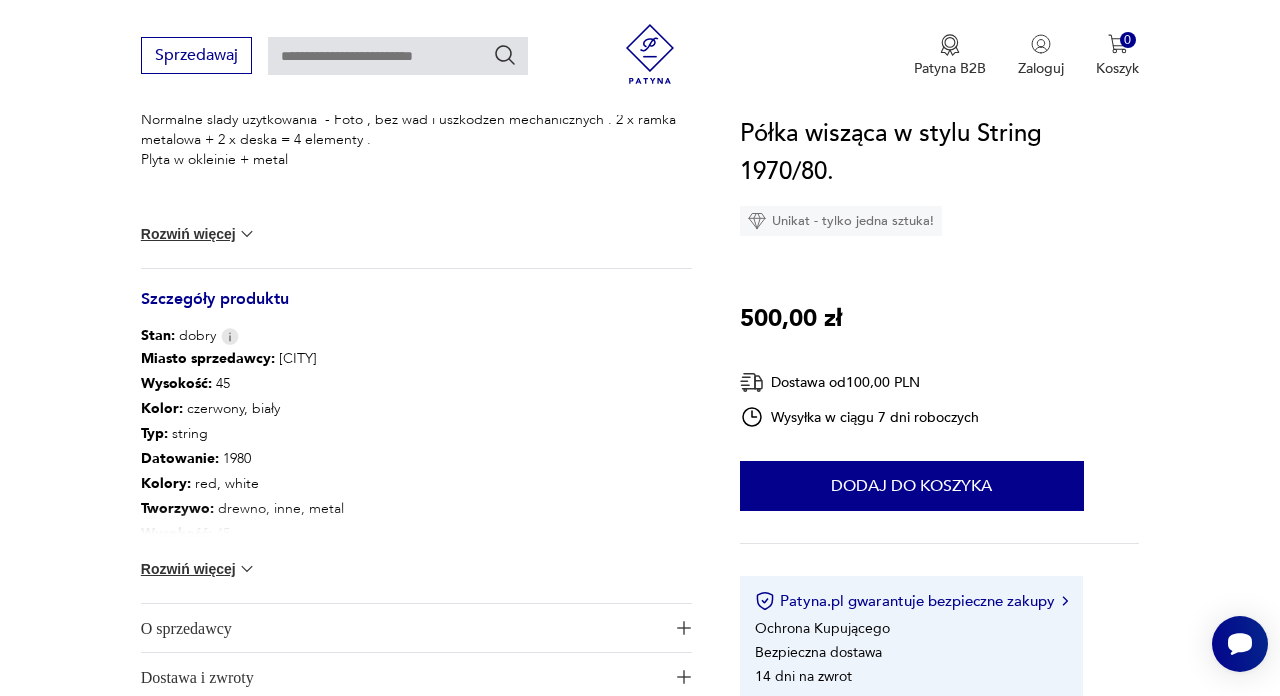 scroll, scrollTop: 895, scrollLeft: 0, axis: vertical 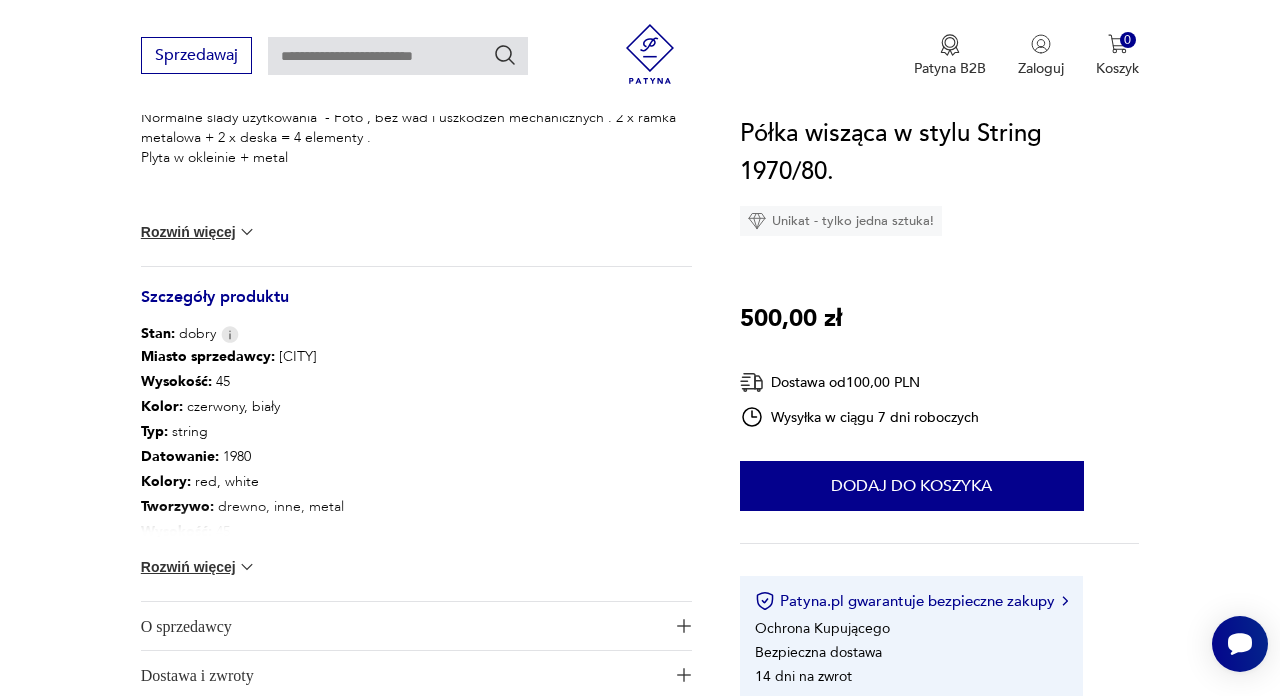click on "Rozwiń więcej" at bounding box center (199, 232) 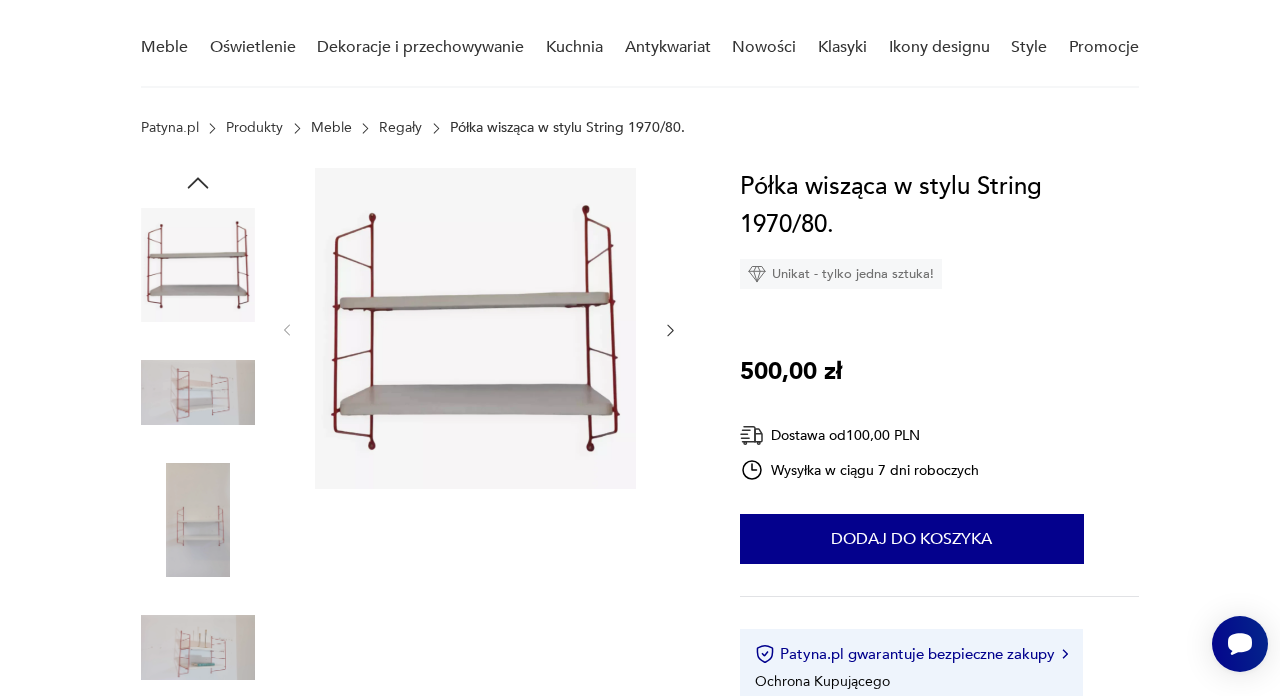 scroll, scrollTop: 161, scrollLeft: 0, axis: vertical 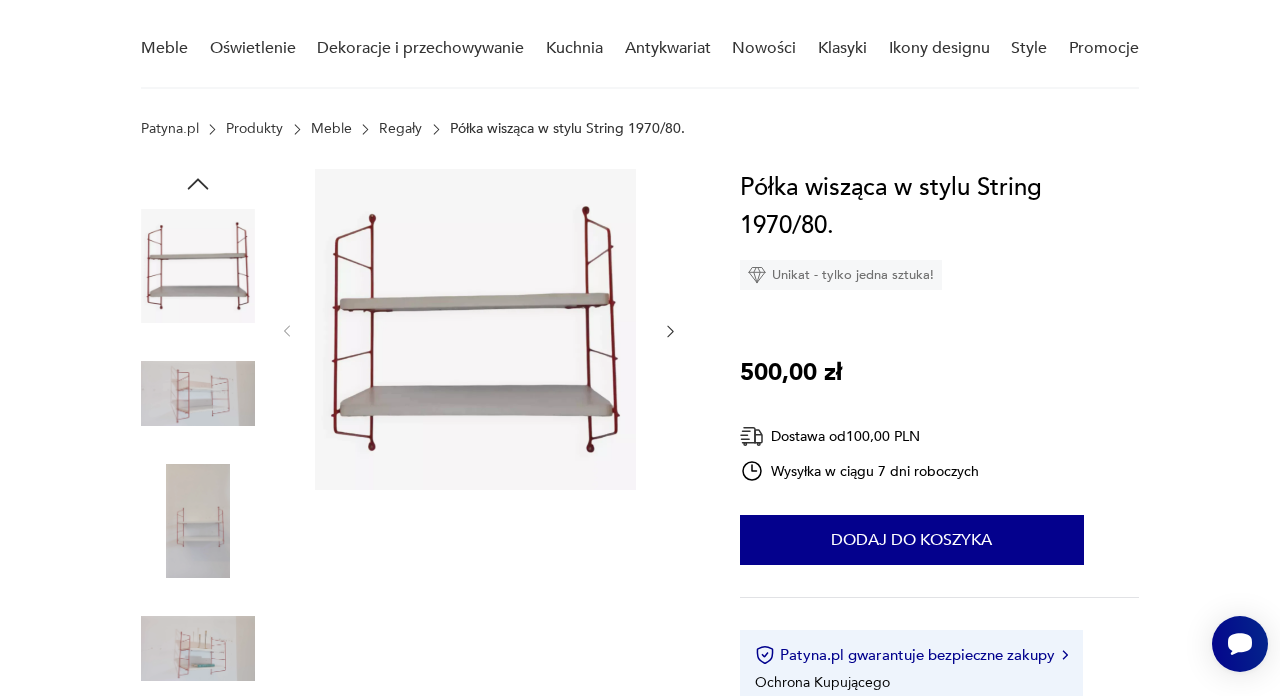 click at bounding box center [0, 0] 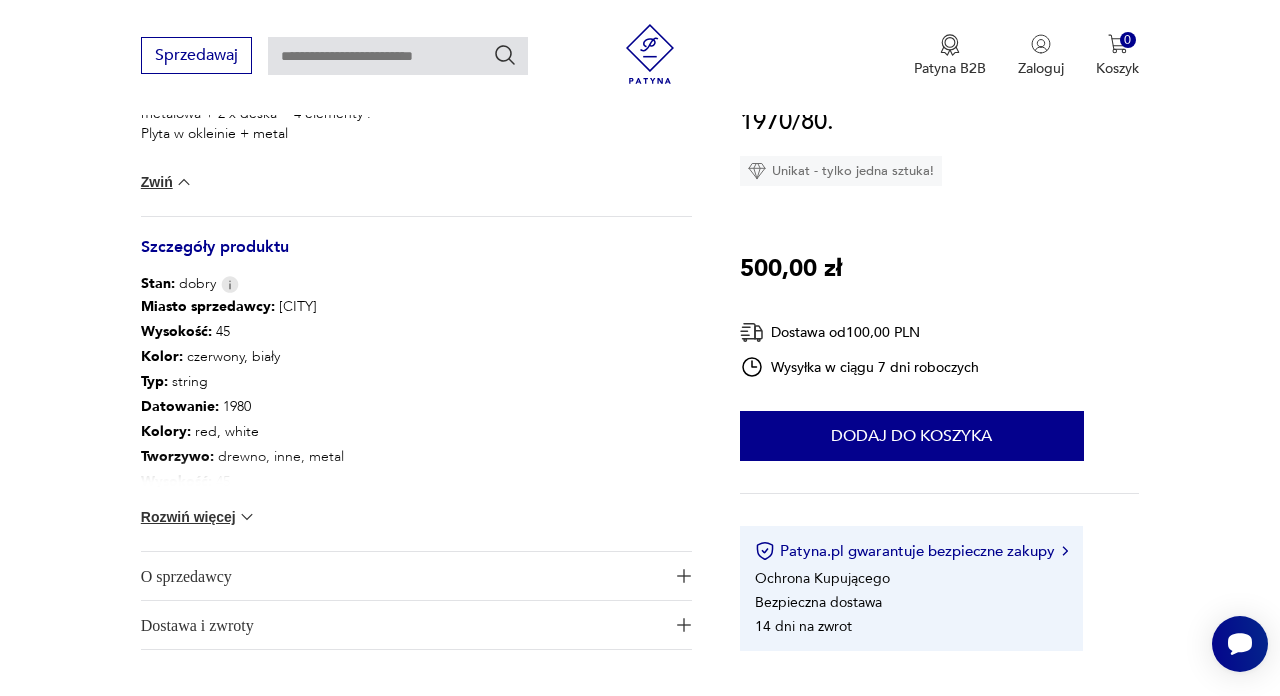 scroll, scrollTop: 927, scrollLeft: 0, axis: vertical 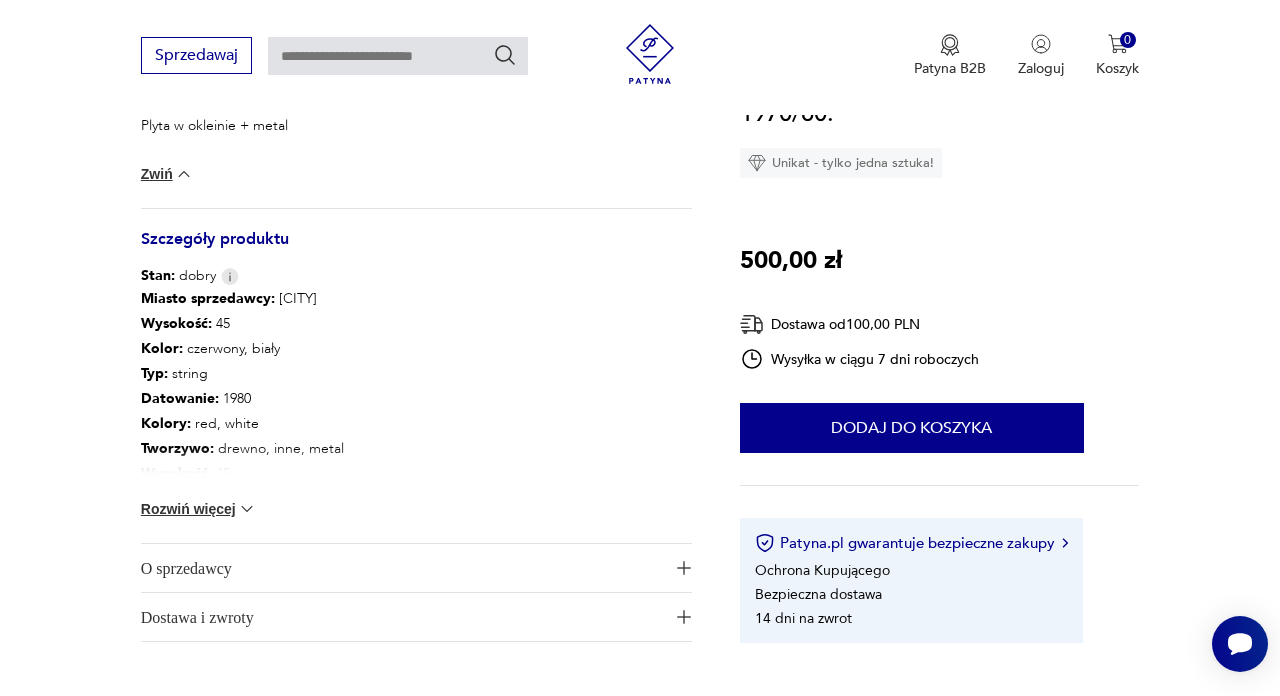 click at bounding box center (184, 174) 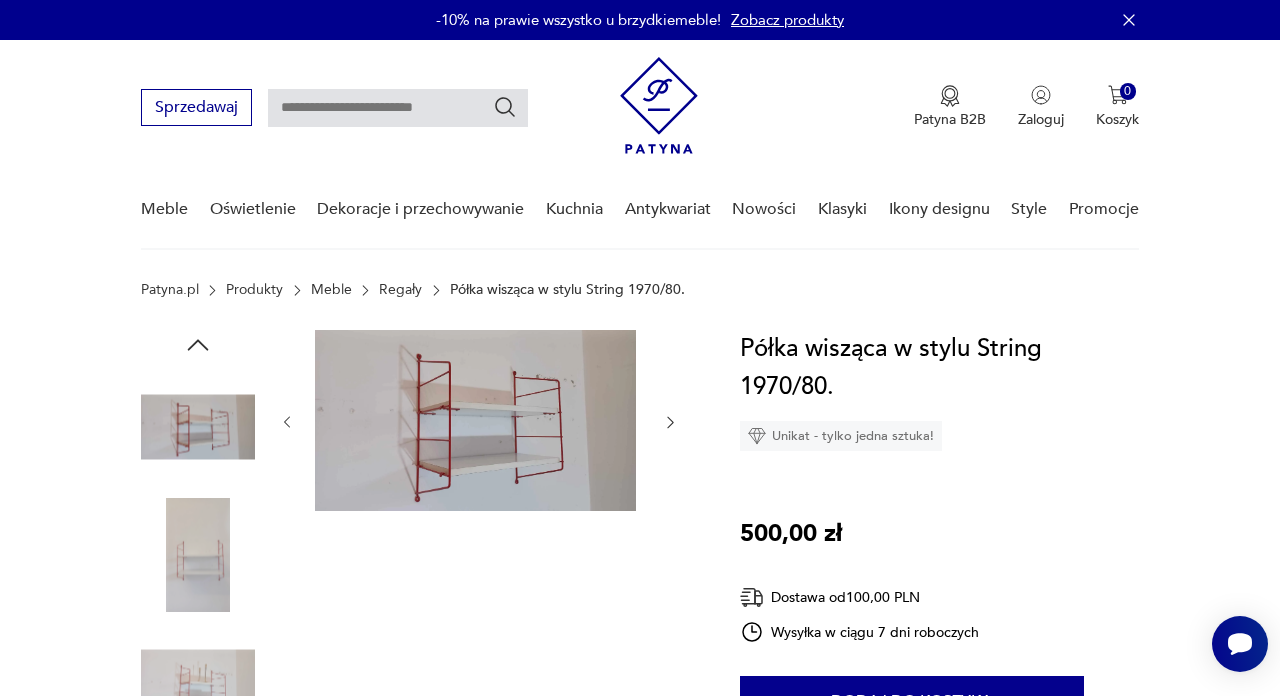 scroll, scrollTop: 0, scrollLeft: 0, axis: both 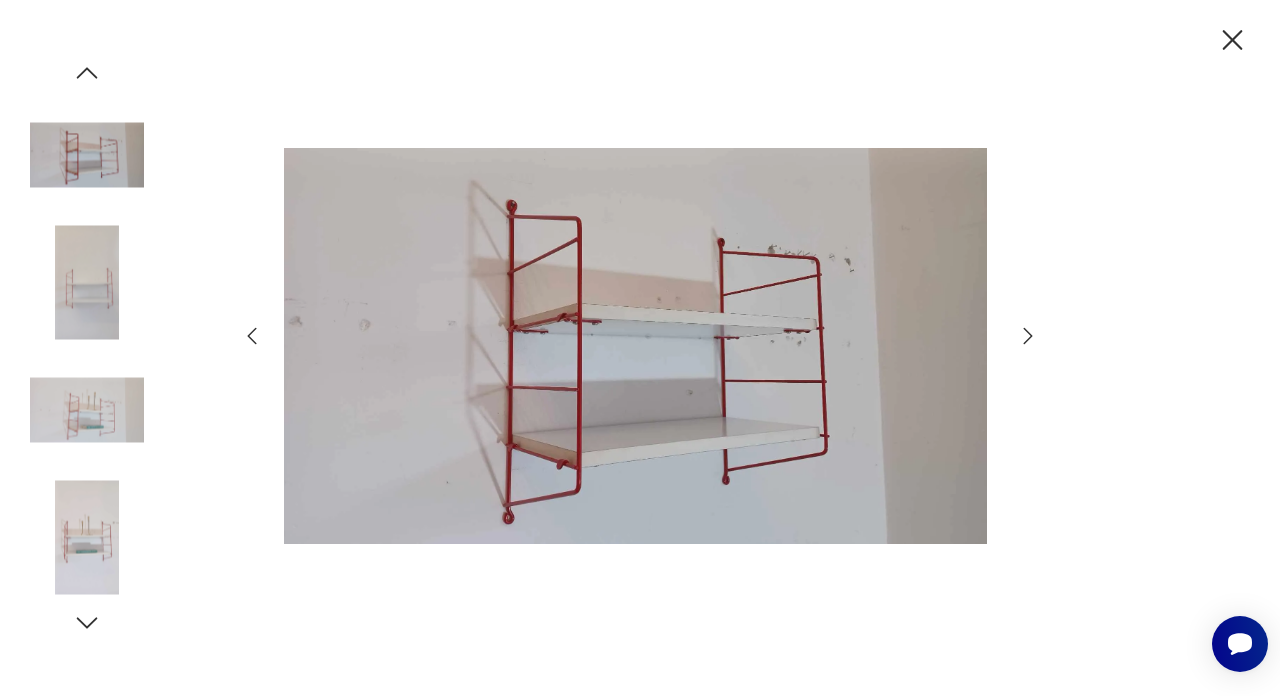 click at bounding box center (1232, 40) 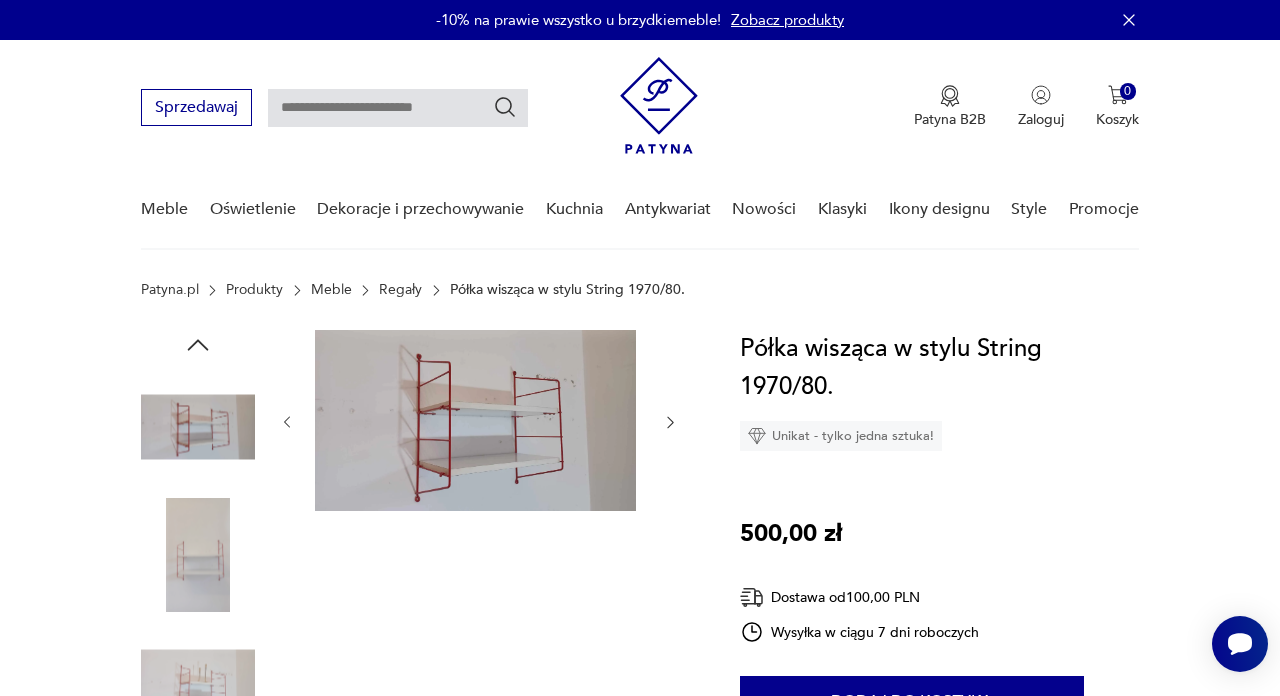 scroll, scrollTop: 0, scrollLeft: 0, axis: both 